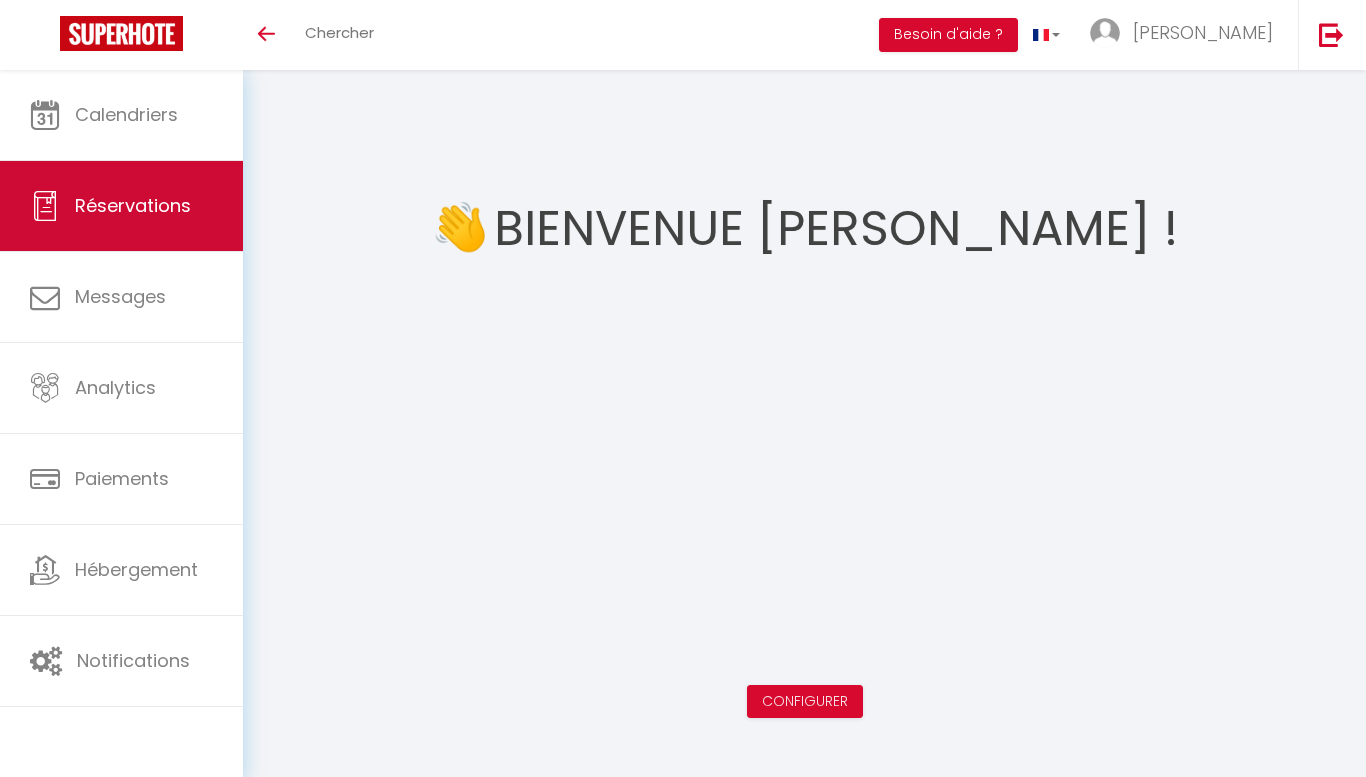 scroll, scrollTop: 0, scrollLeft: 0, axis: both 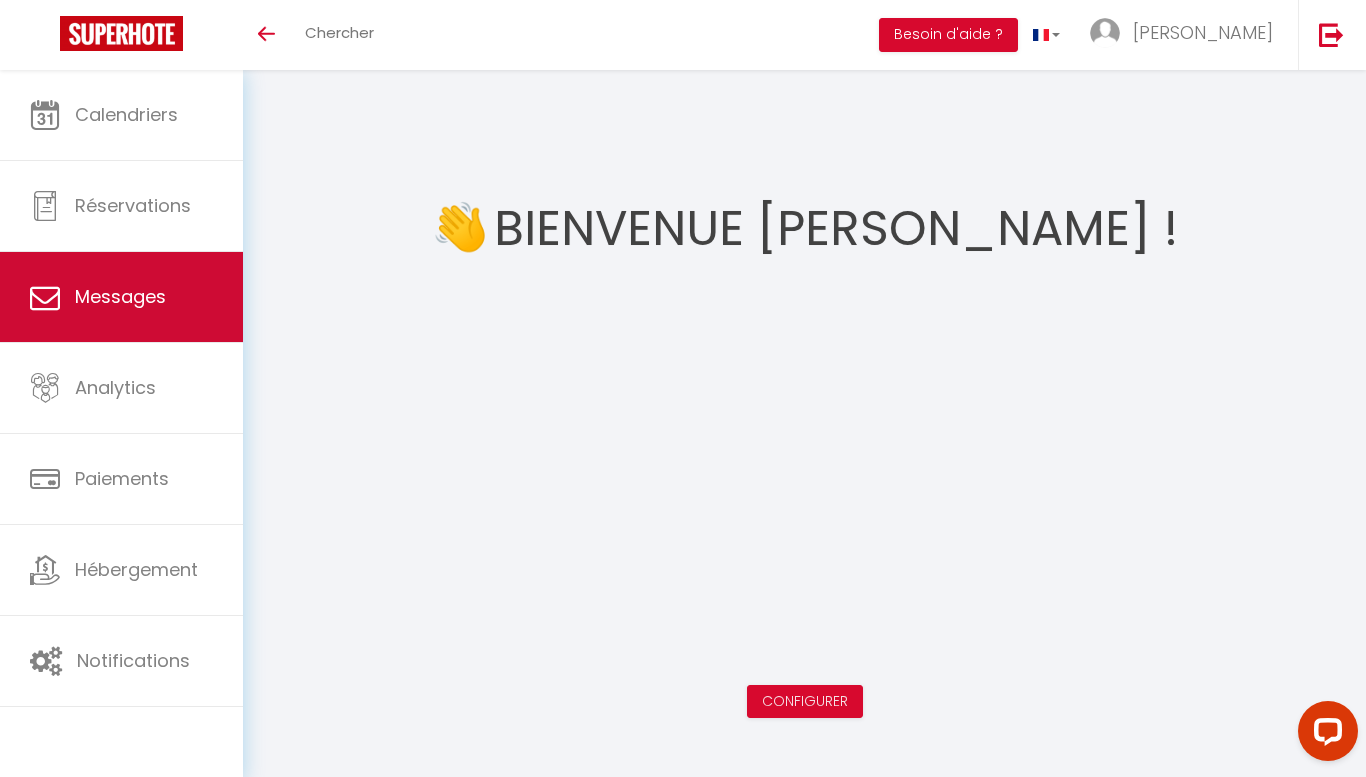 click on "Messages" at bounding box center [121, 297] 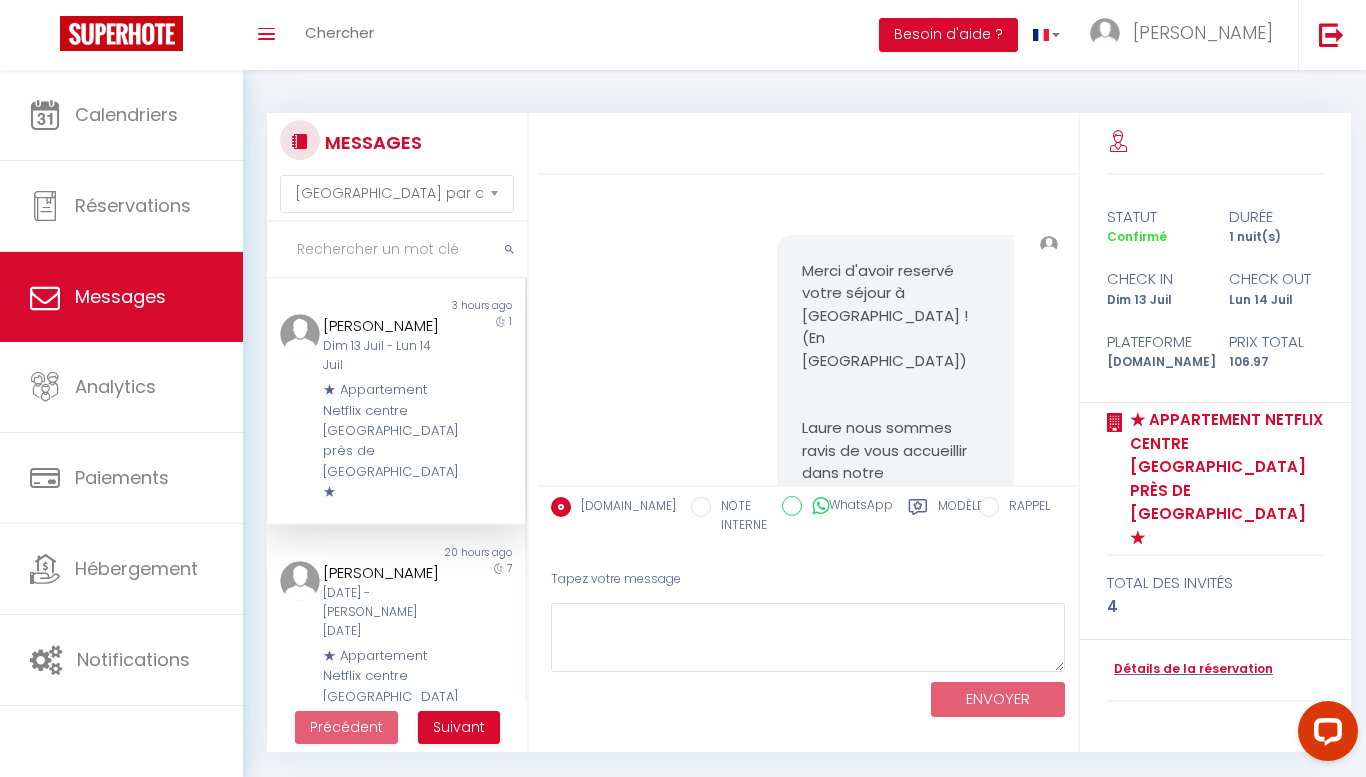 scroll, scrollTop: 9590, scrollLeft: 0, axis: vertical 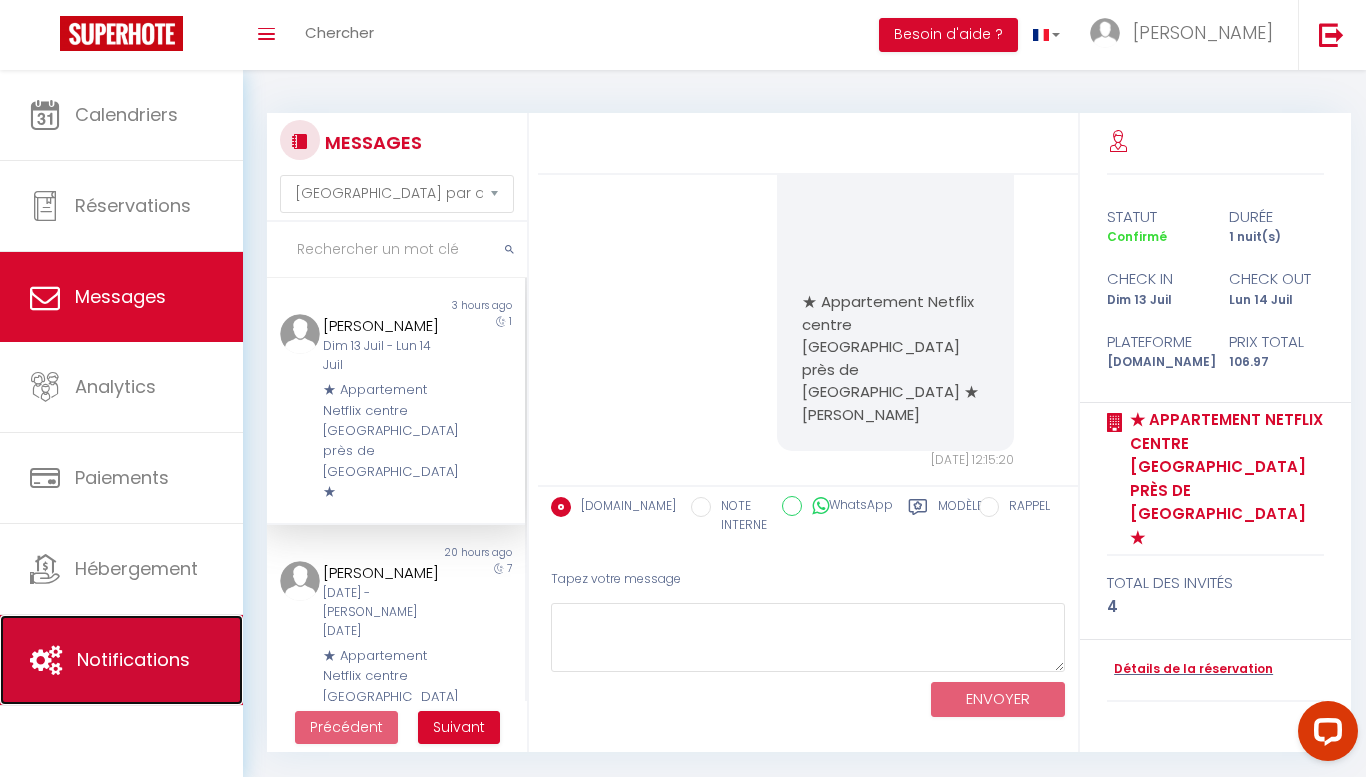 click on "Notifications" at bounding box center [121, 660] 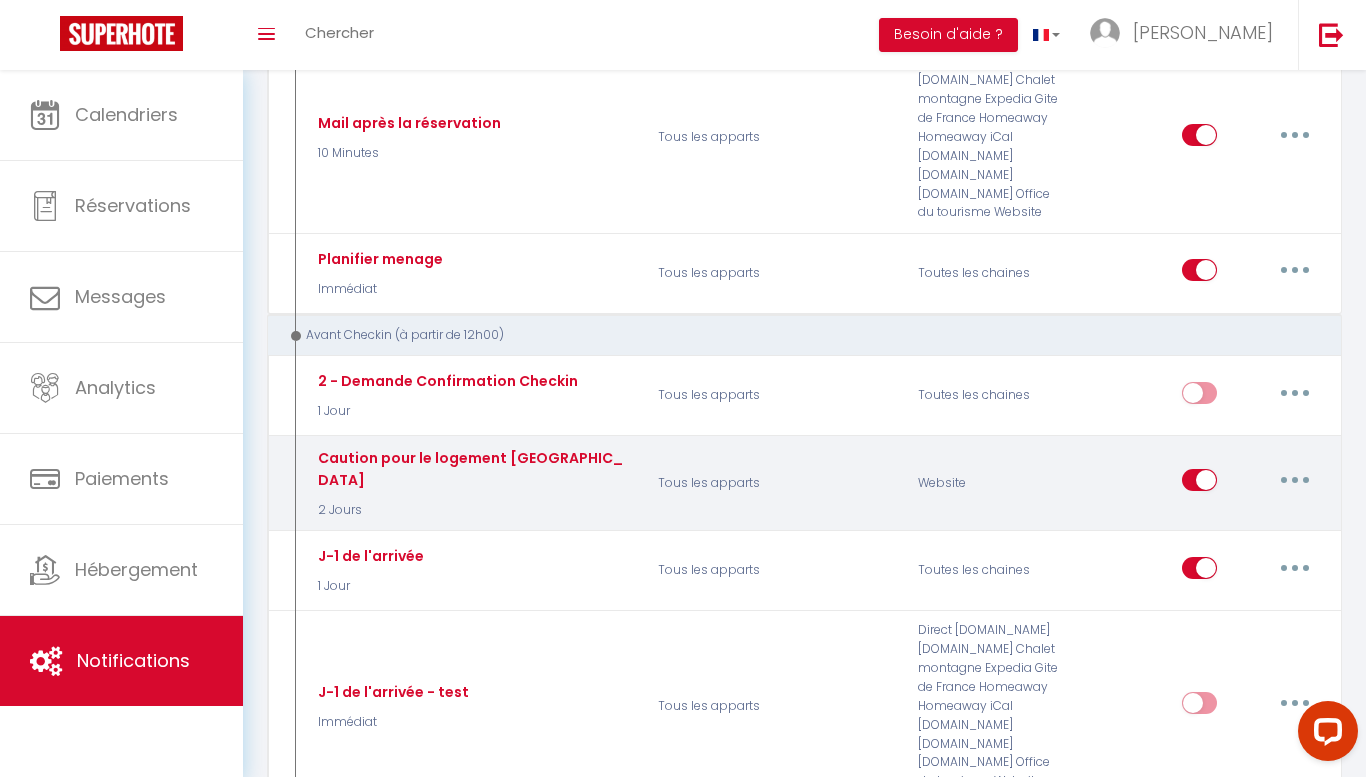 scroll, scrollTop: 594, scrollLeft: 0, axis: vertical 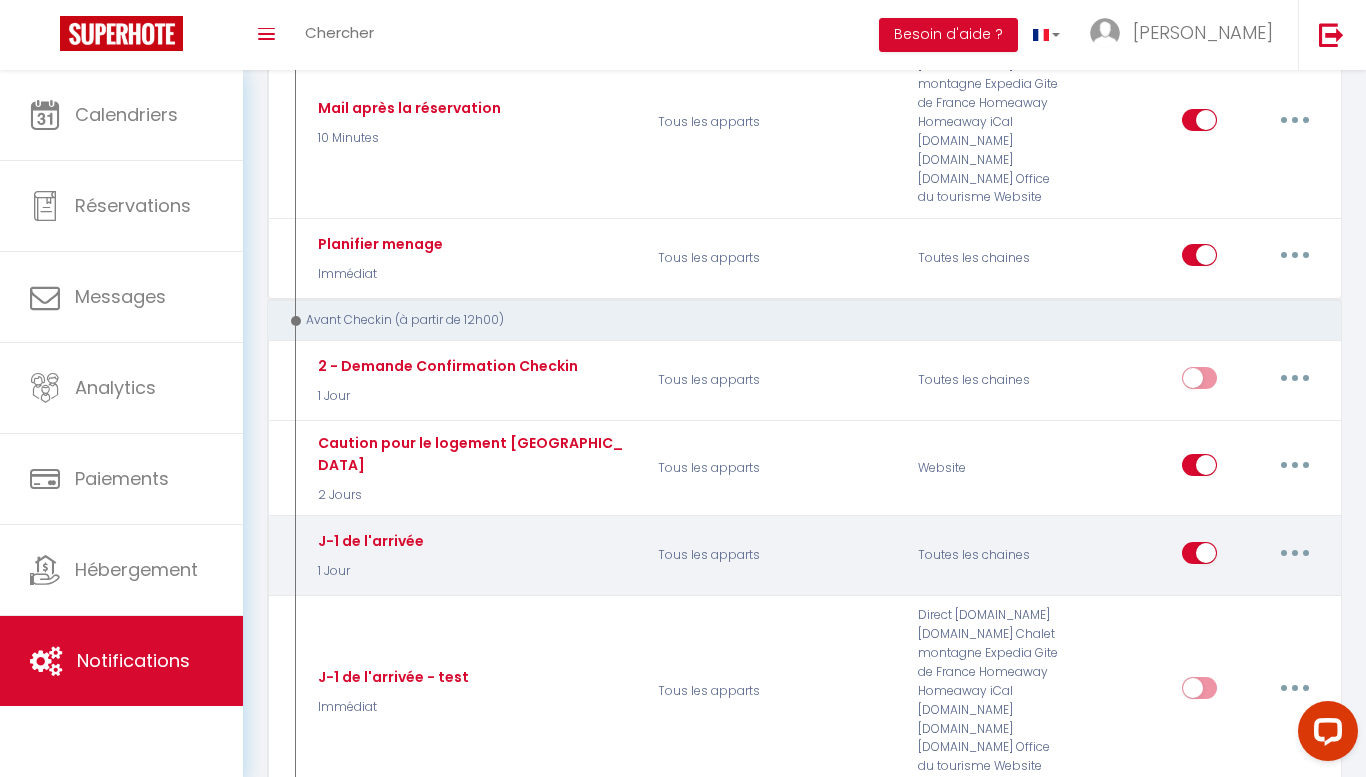 click at bounding box center (1295, 553) 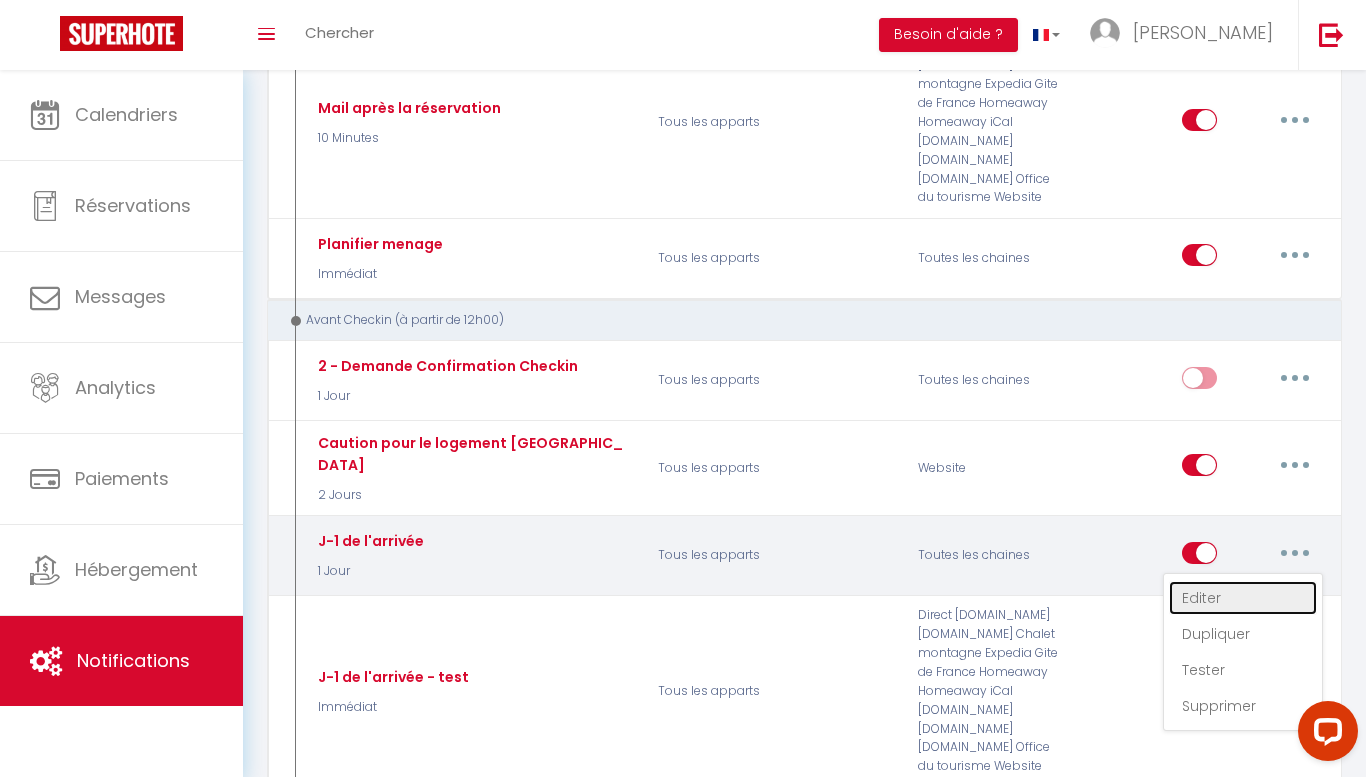 click on "Editer" at bounding box center (1243, 598) 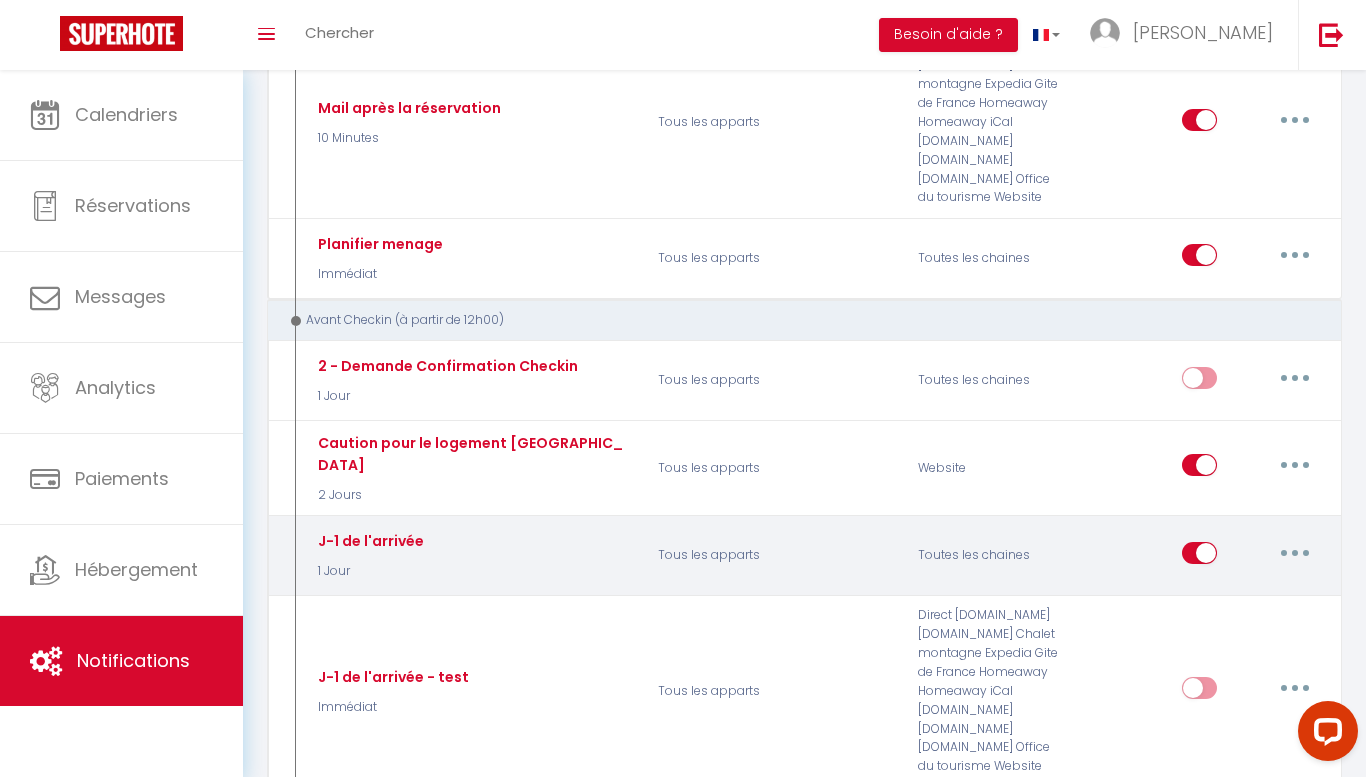 type on "J-1 de l'arrivée" 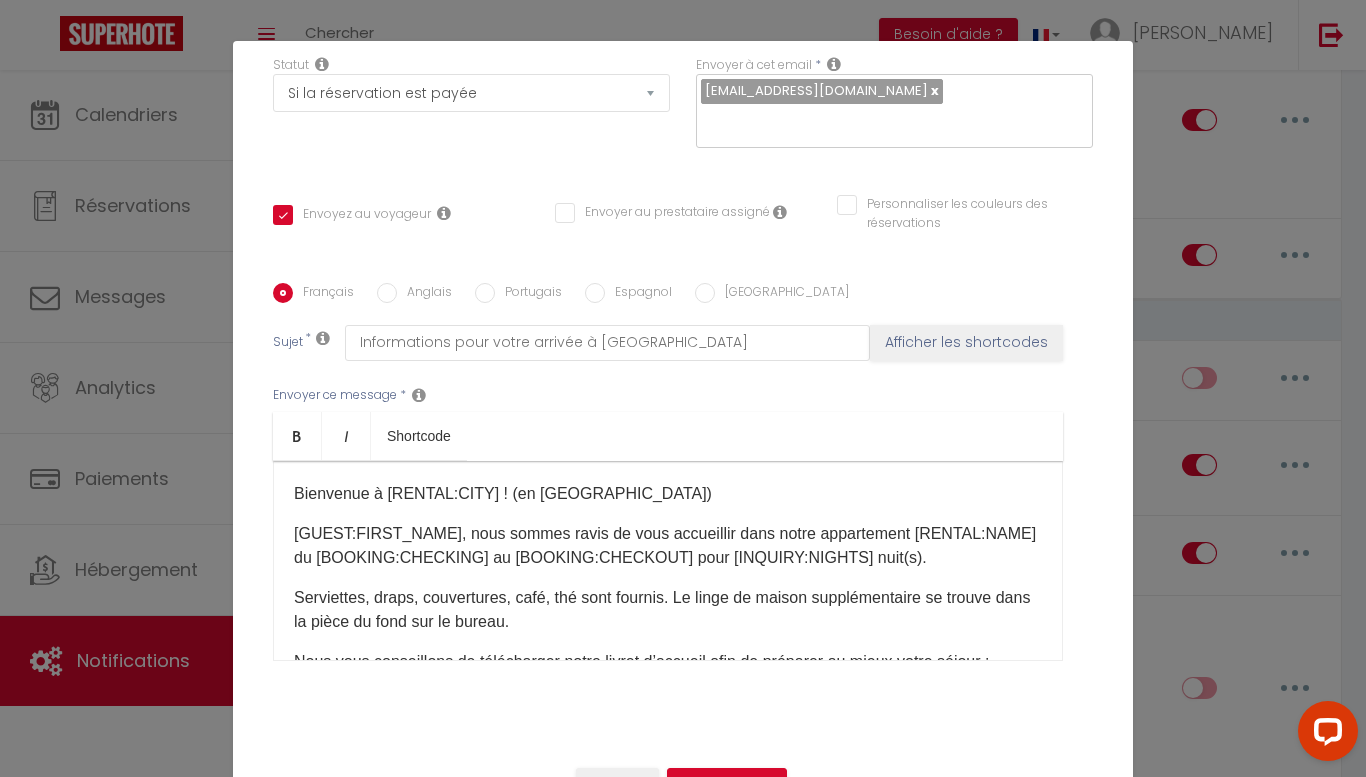 scroll, scrollTop: 314, scrollLeft: 0, axis: vertical 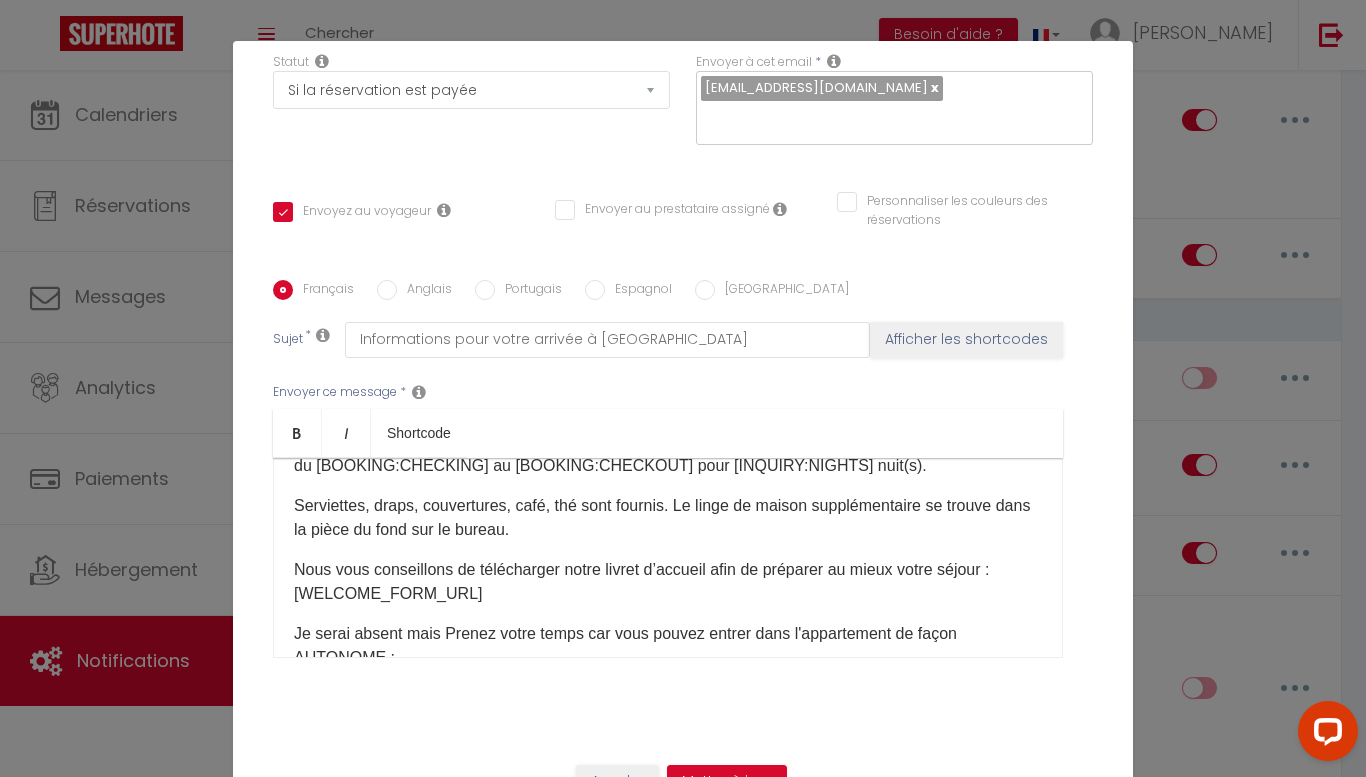 click on "Serviettes, draps, couvertures, café, thé sont fournis. Le linge de maison supplémentaire se trouve dans la pièce du fond sur le bureau." at bounding box center [668, 518] 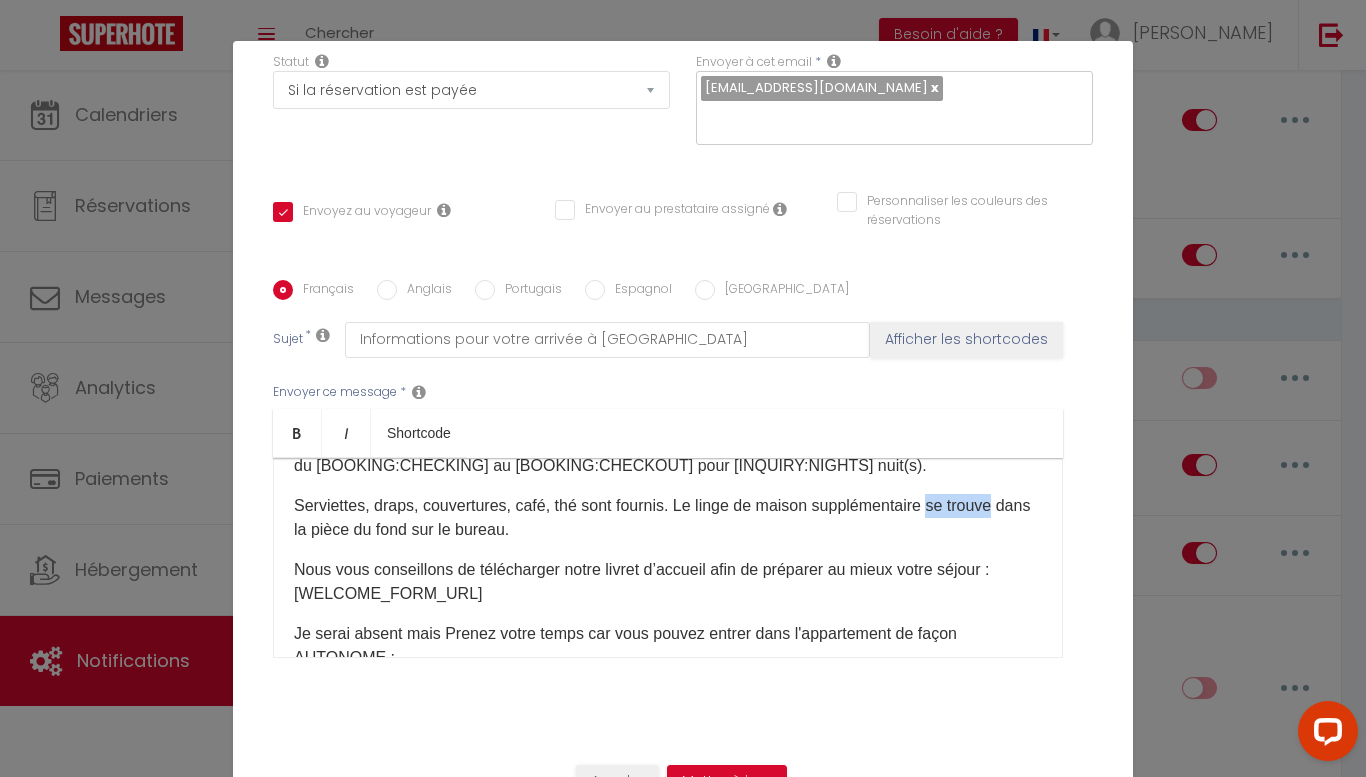 click on "Serviettes, draps, couvertures, café, thé sont fournis. Le linge de maison supplémentaire se trouve dans la pièce du fond sur le bureau." at bounding box center [668, 518] 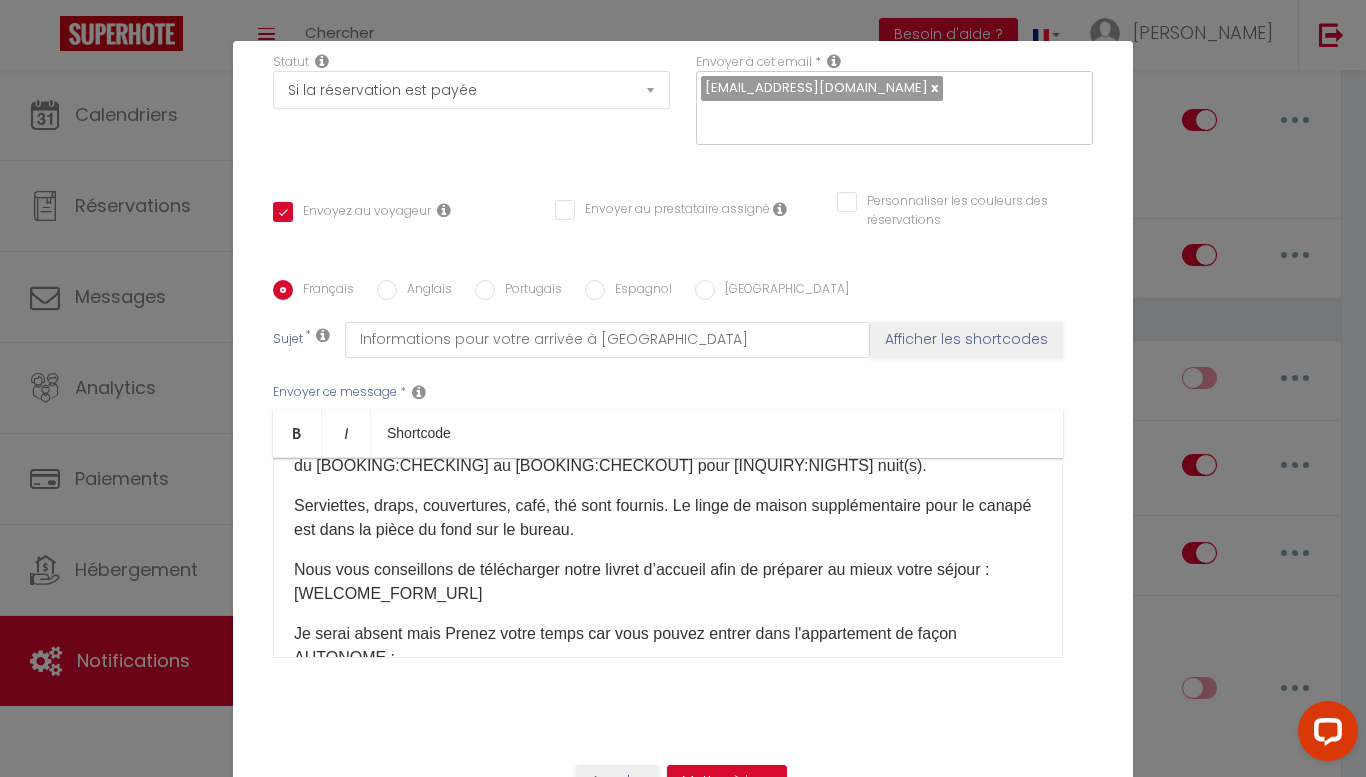 click on "Serviettes, draps, couvertures, café, thé sont fournis. Le linge de maison supplémentaire pour le canapé est dans la pièce du fond sur le bureau." at bounding box center (668, 518) 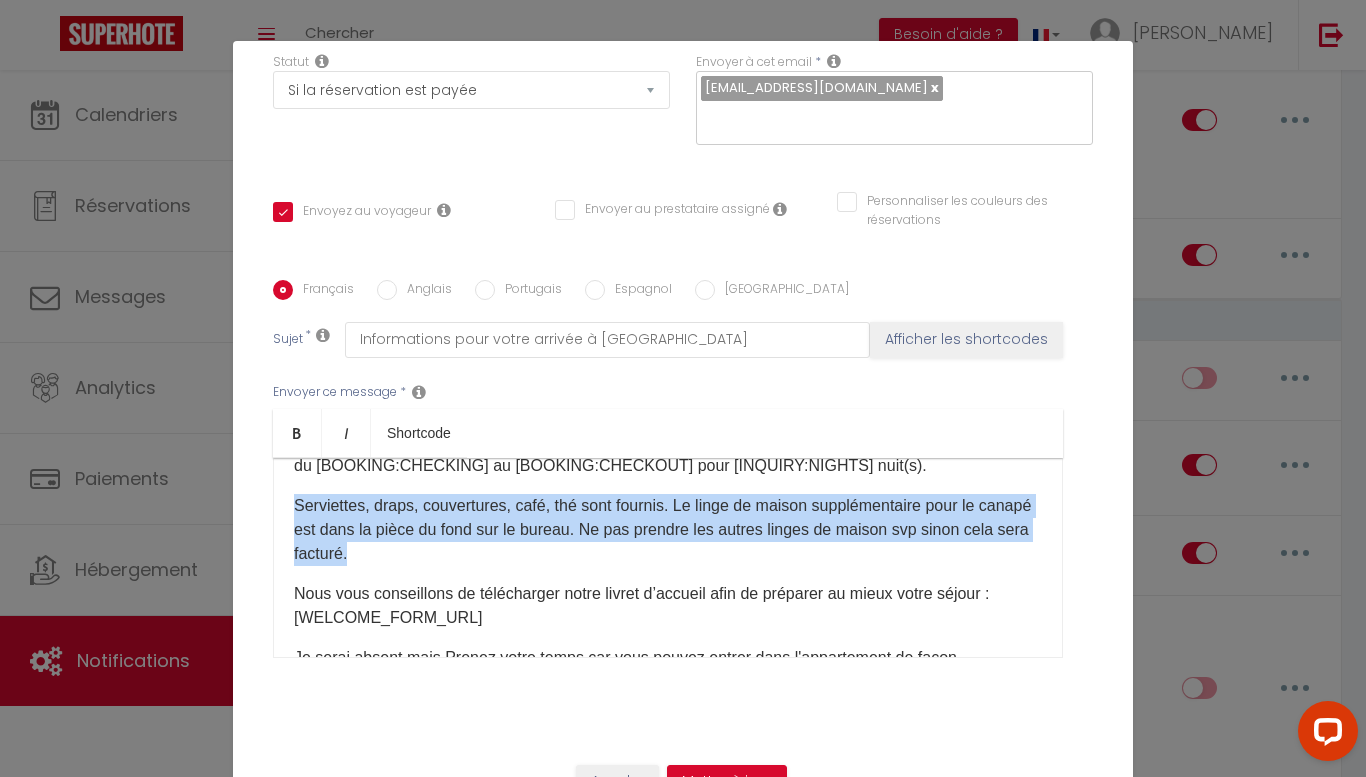 click on "Serviettes, draps, couvertures, café, thé sont fournis. Le linge de maison supplémentaire pour le canapé est dans la pièce du fond sur le bureau. Ne pas prendre les autres linges de maison svp sinon cela sera facturé." at bounding box center (668, 530) 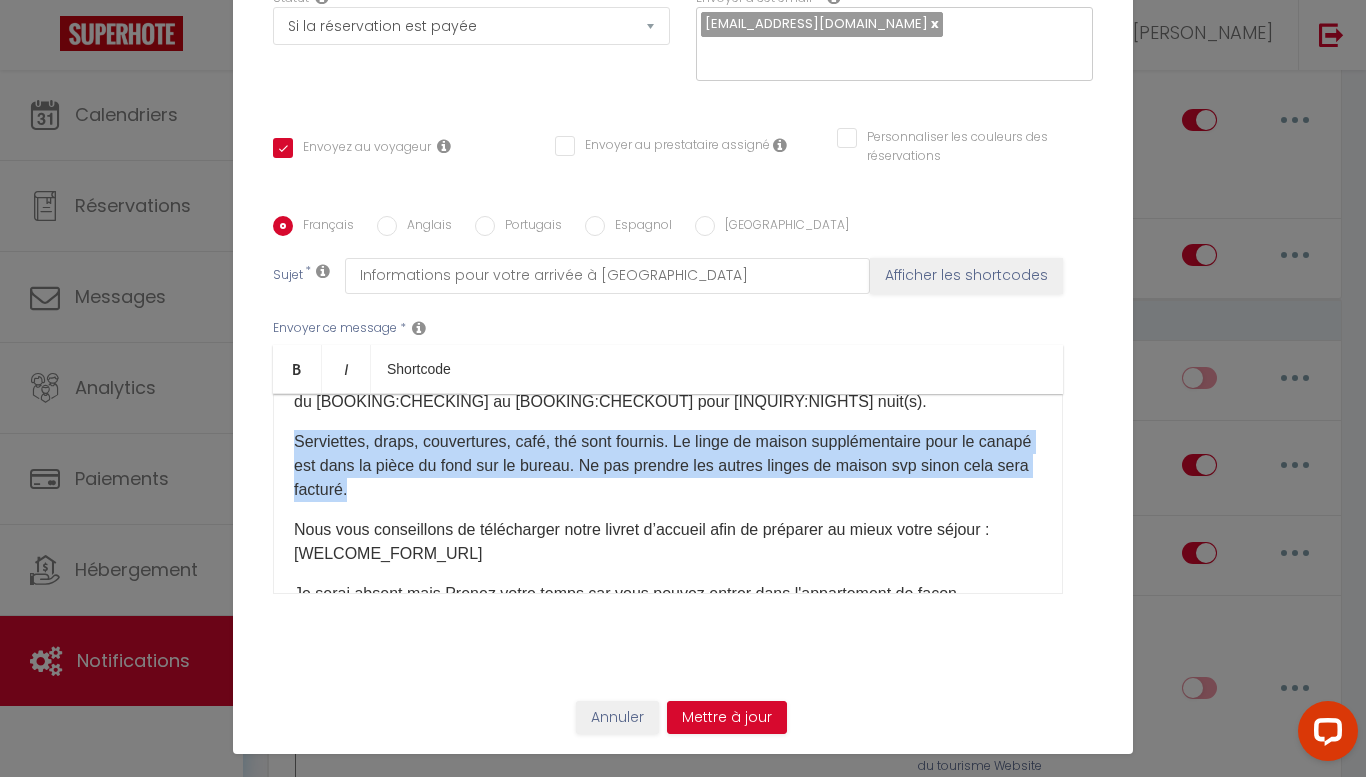 scroll, scrollTop: 82, scrollLeft: 0, axis: vertical 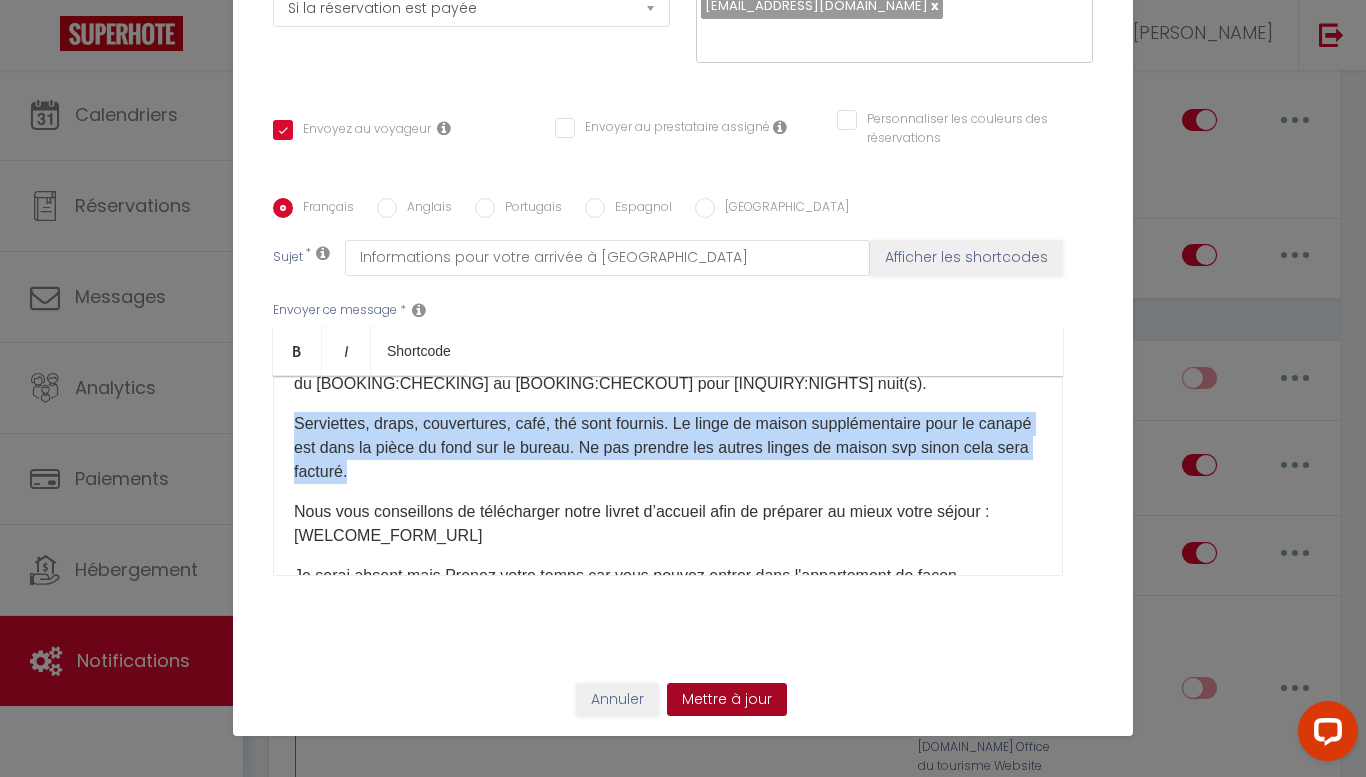 click on "Mettre à jour" at bounding box center [727, 700] 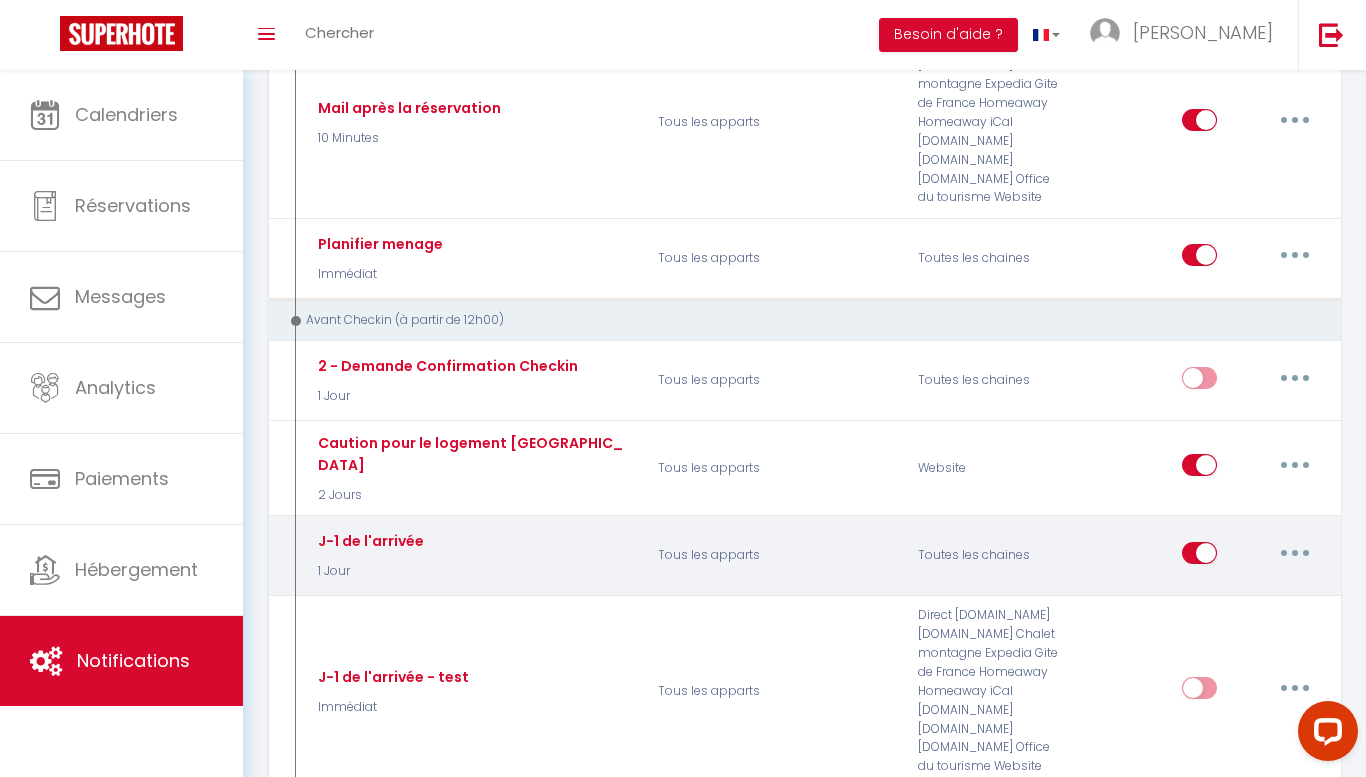 click at bounding box center [1295, 553] 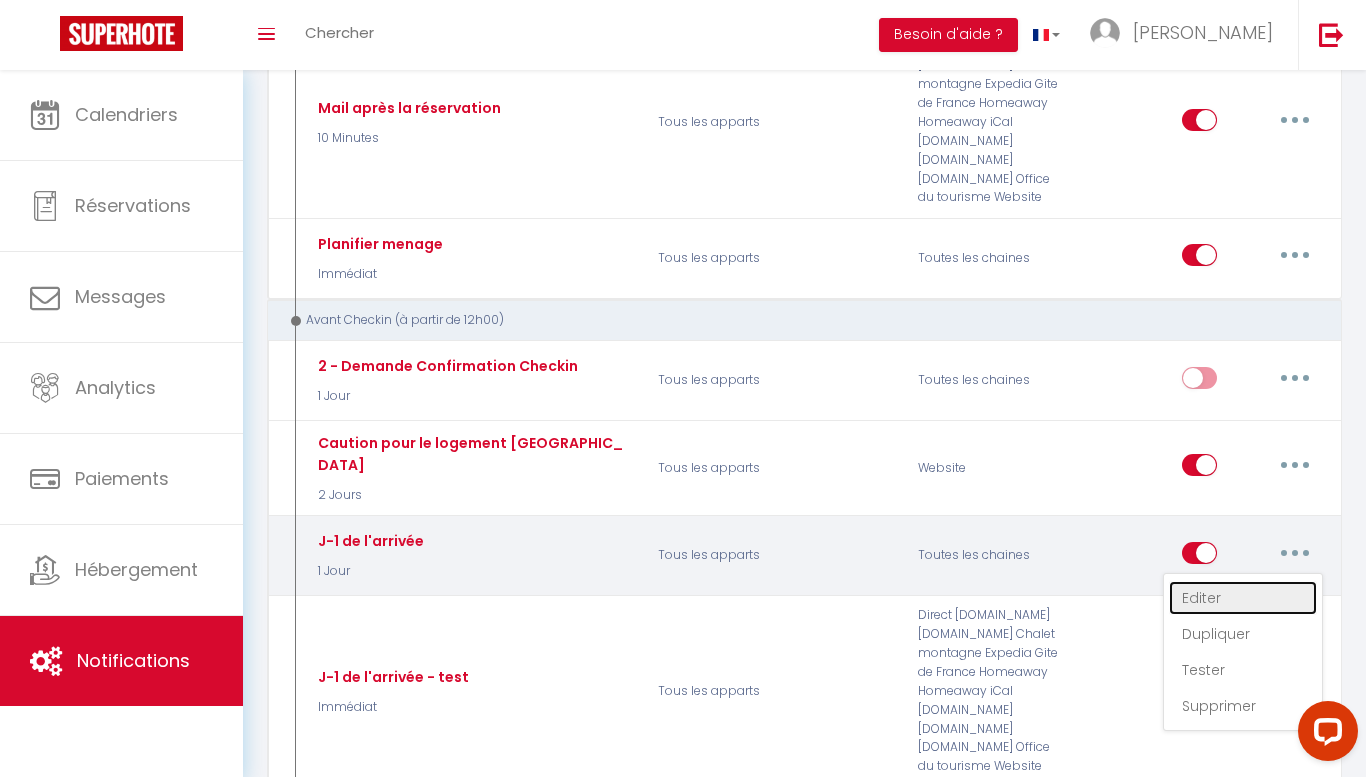 click on "Editer" at bounding box center [1243, 598] 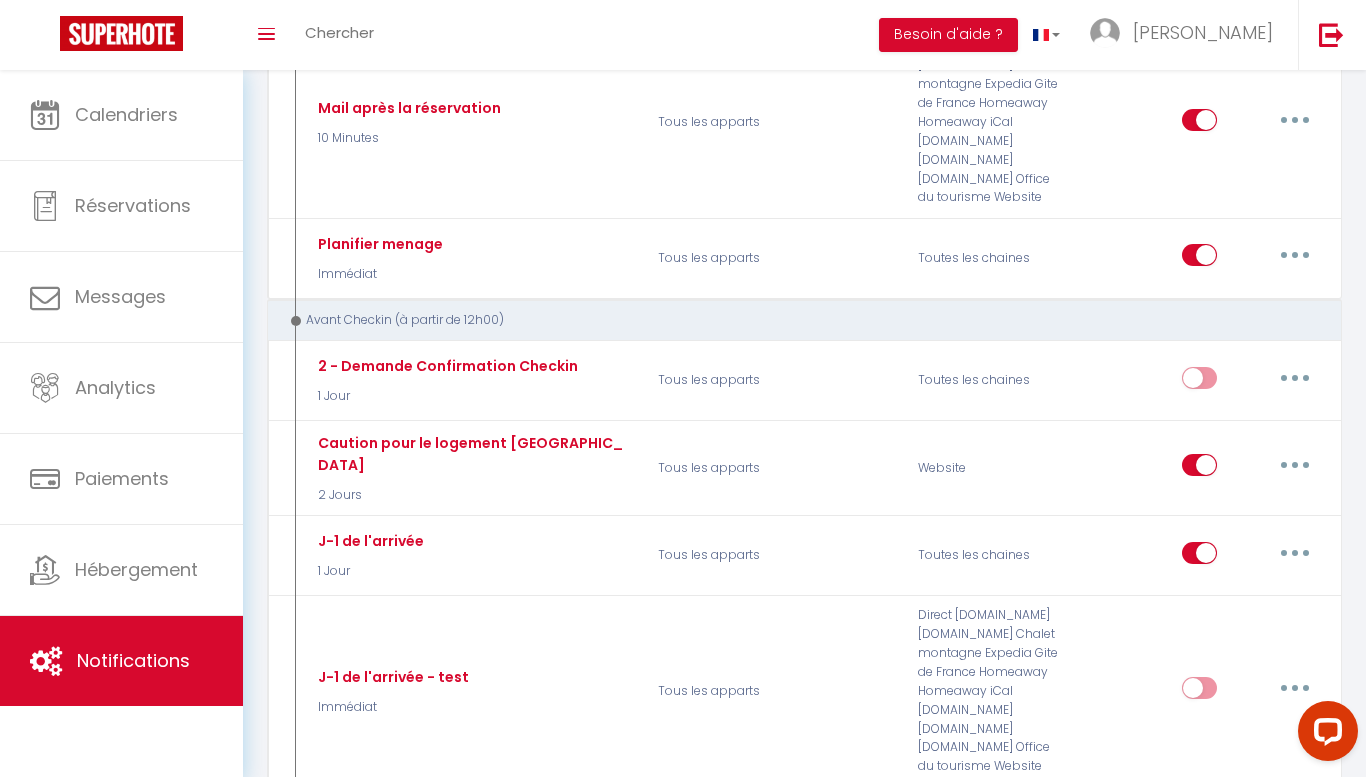 type on "J-1 de l'arrivée" 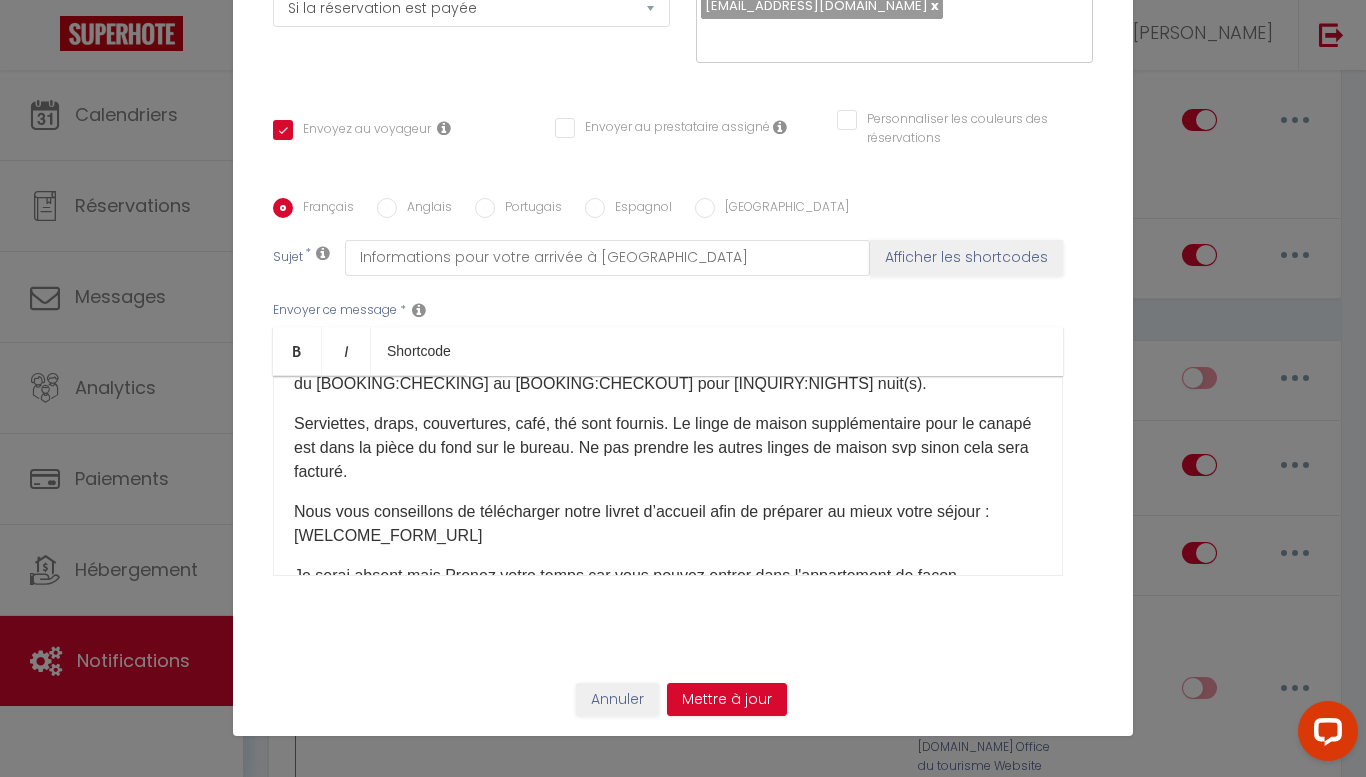 click on "Anglais" at bounding box center (424, 209) 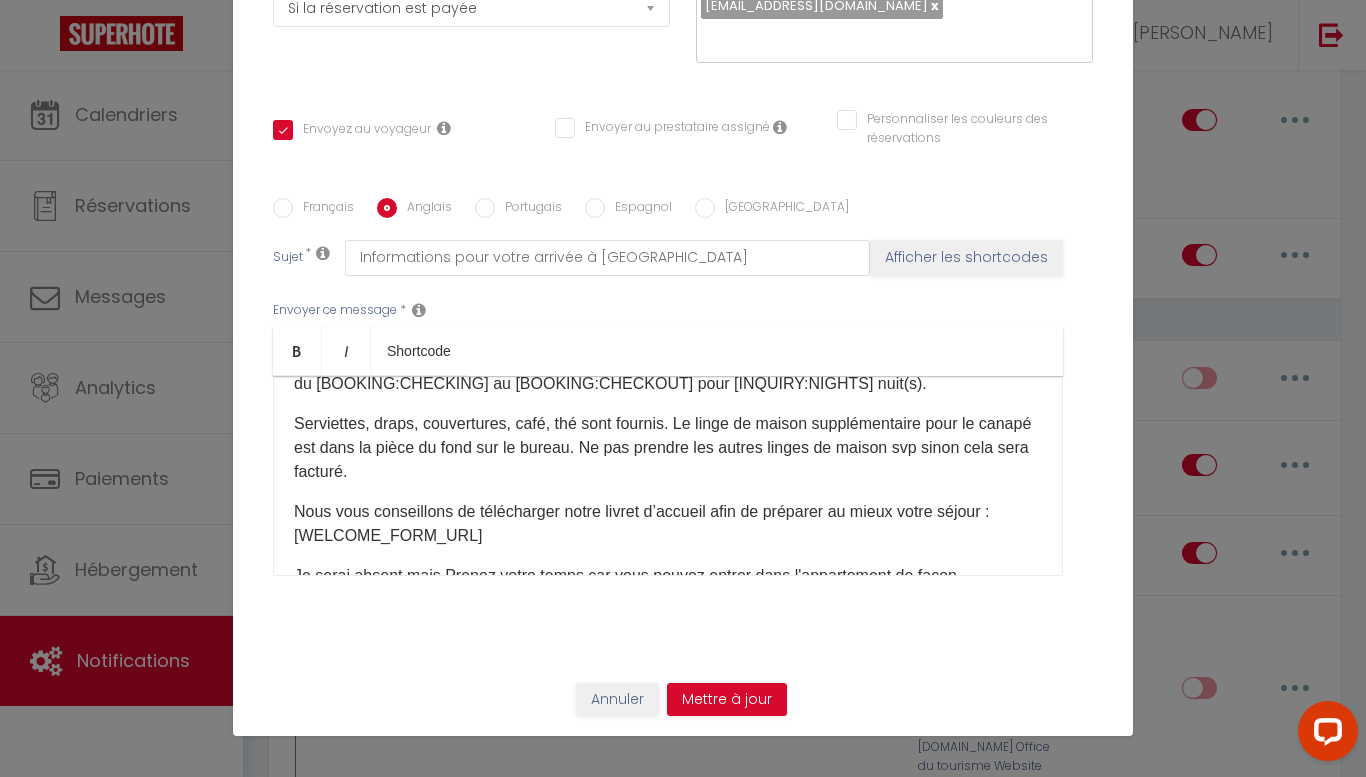 checkbox on "true" 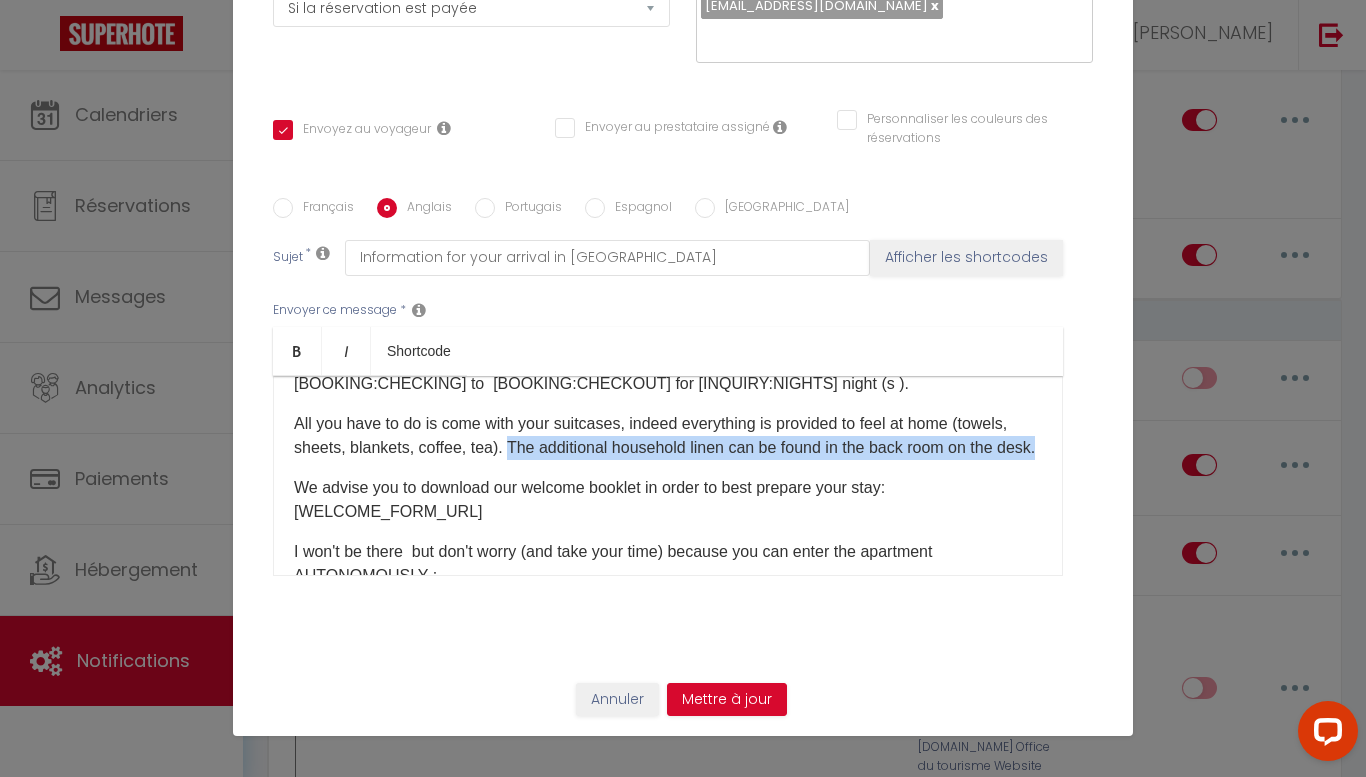 drag, startPoint x: 529, startPoint y: 449, endPoint x: 548, endPoint y: 472, distance: 29.832869 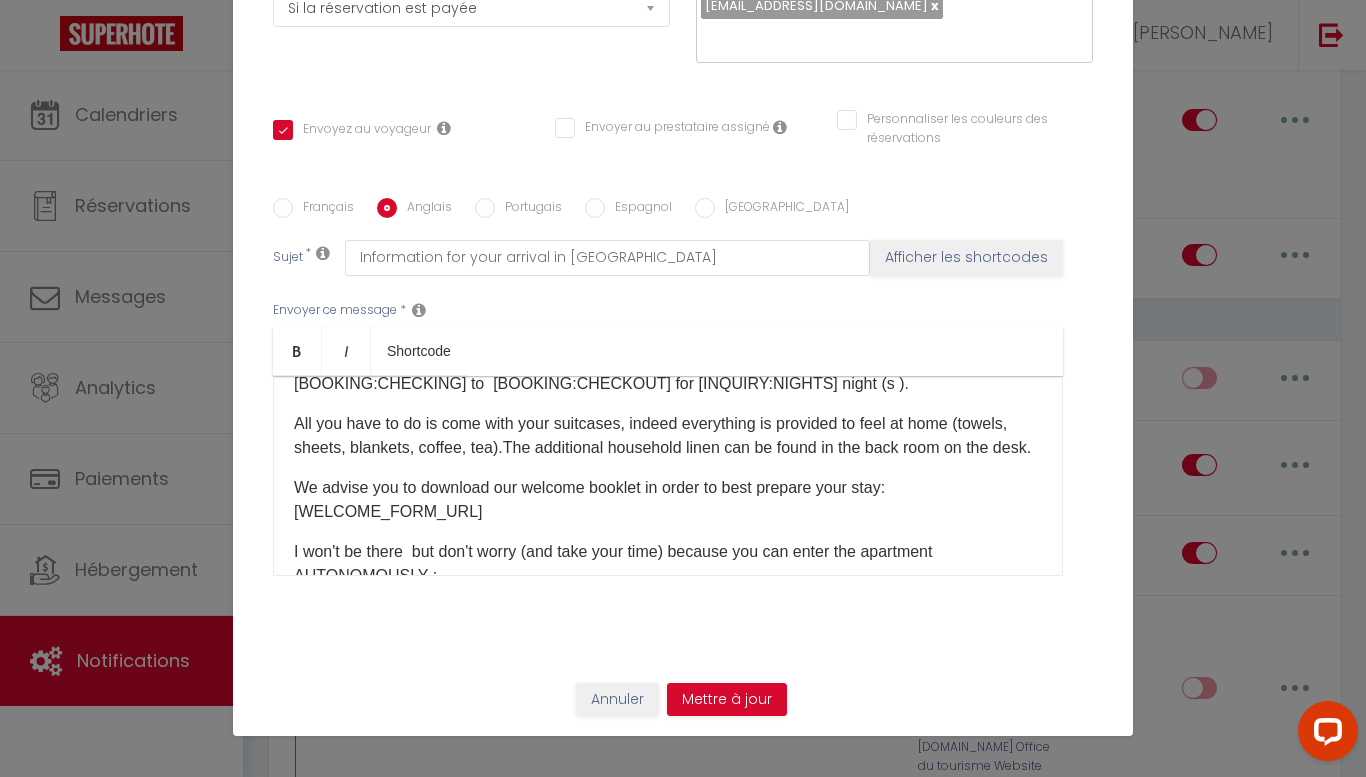 scroll, scrollTop: 89, scrollLeft: 0, axis: vertical 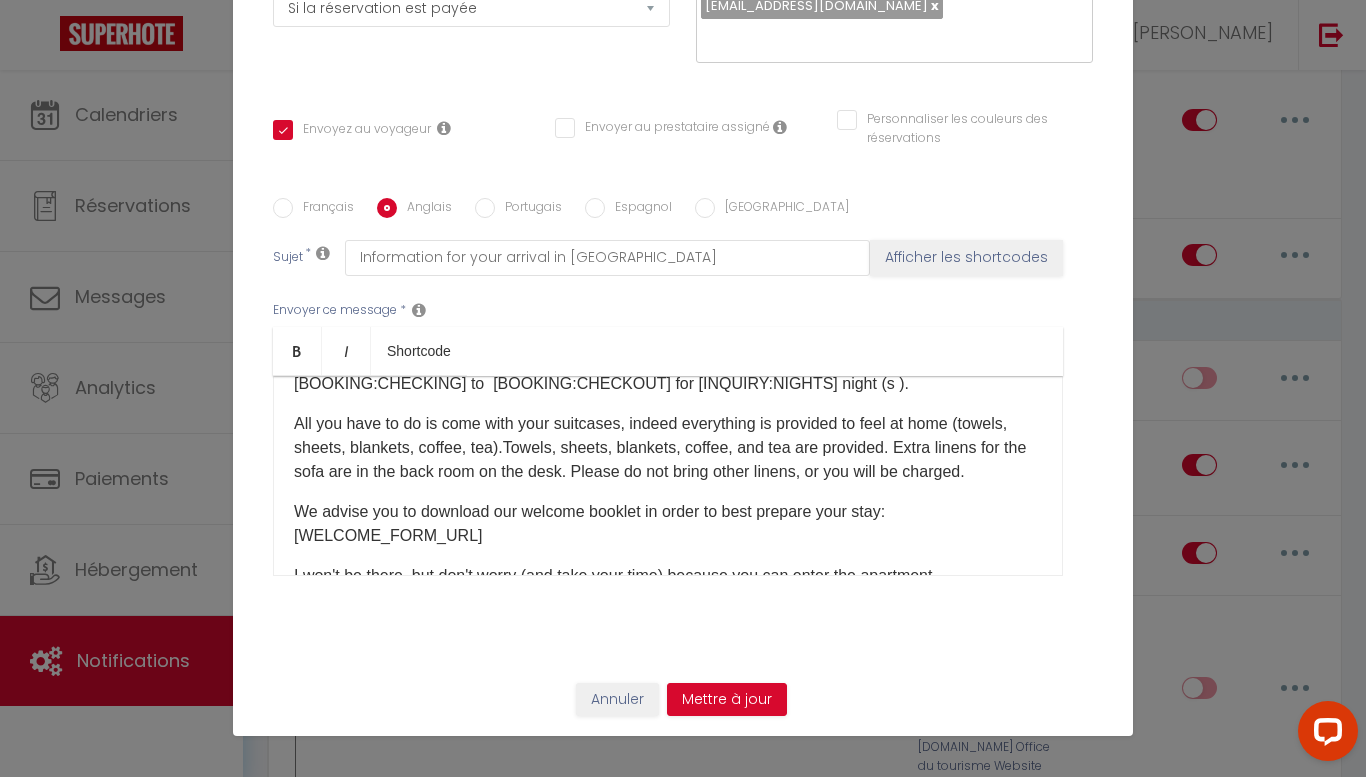 click on "All you have to do is come with your suitcases, indeed everything is provided to feel at home (towels, sheets, blankets, coffee, tea).  Towels, sheets, blankets, coffee, and tea are provided. Extra linens for the sofa are in the back room on the desk. Please do not bring other linens, or you will be charged. ​" at bounding box center (668, 448) 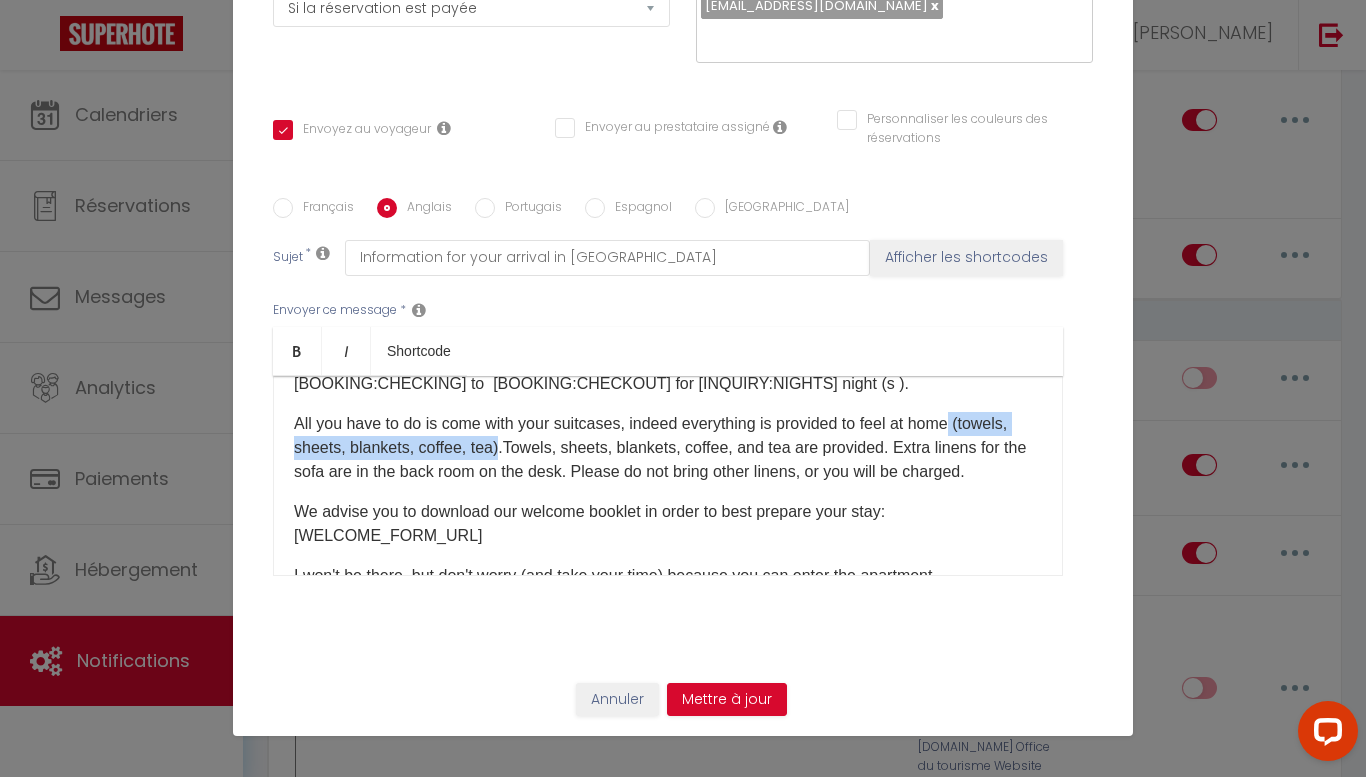 click on "All you have to do is come with your suitcases, indeed everything is provided to feel at home (towels, sheets, blankets, coffee, tea).  Towels, sheets, blankets, coffee, and tea are provided. Extra linens for the sofa are in the back room on the desk. Please do not bring other linens, or you will be charged. ​" at bounding box center [668, 448] 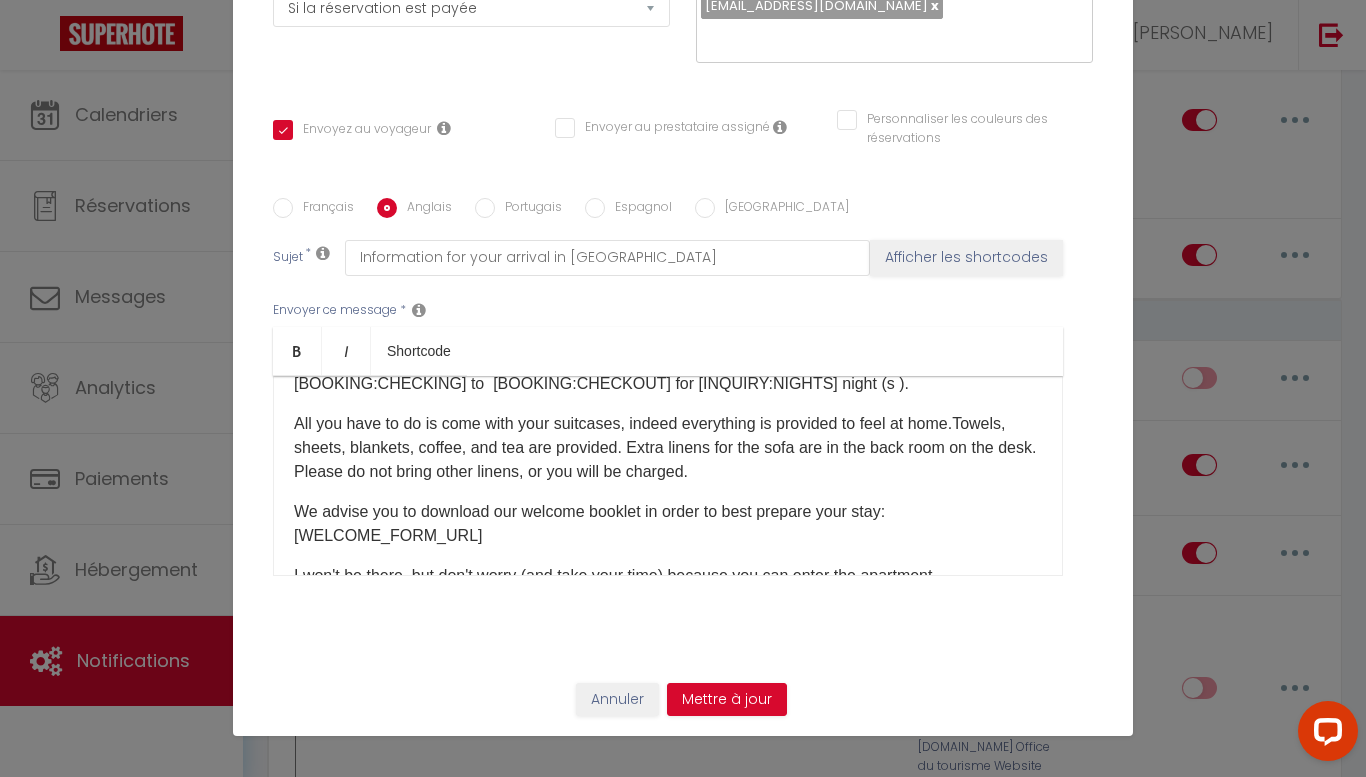 click on "Portugais" at bounding box center (485, 208) 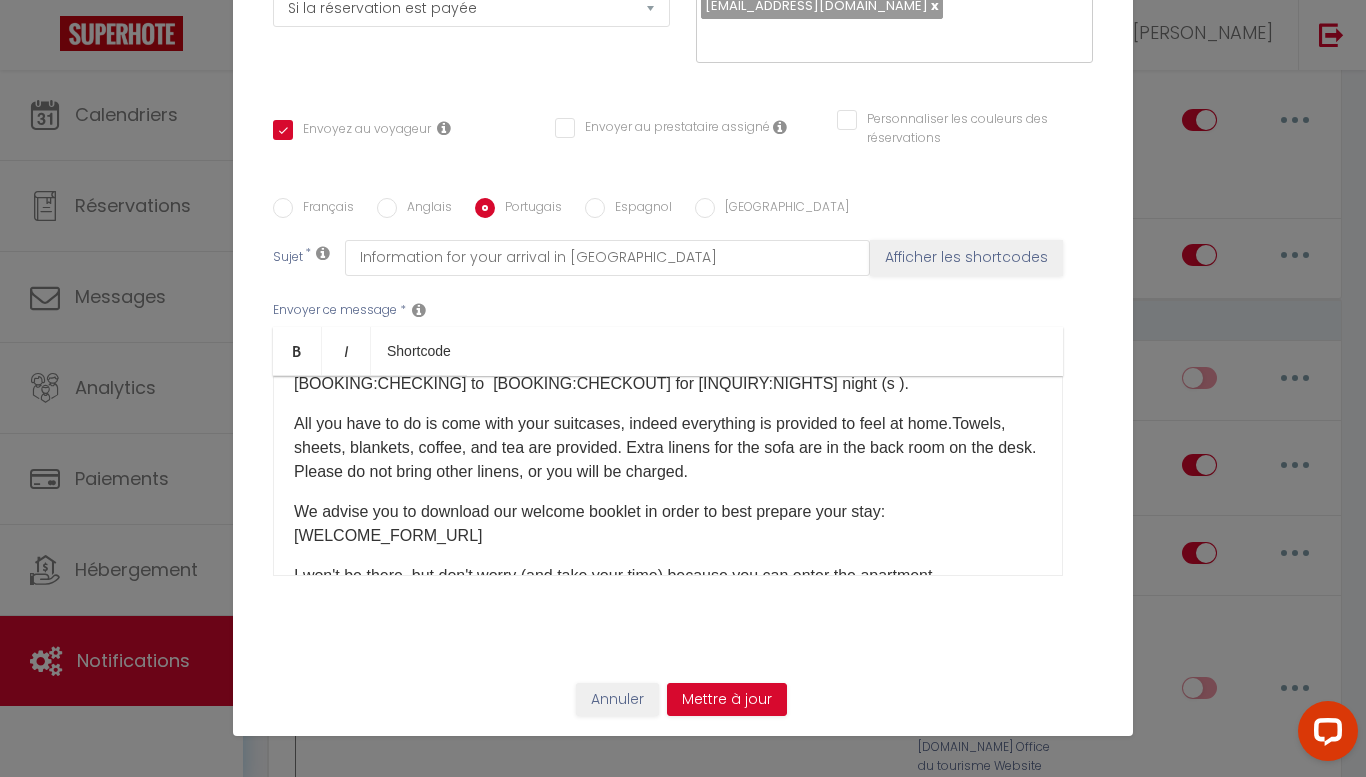checkbox on "true" 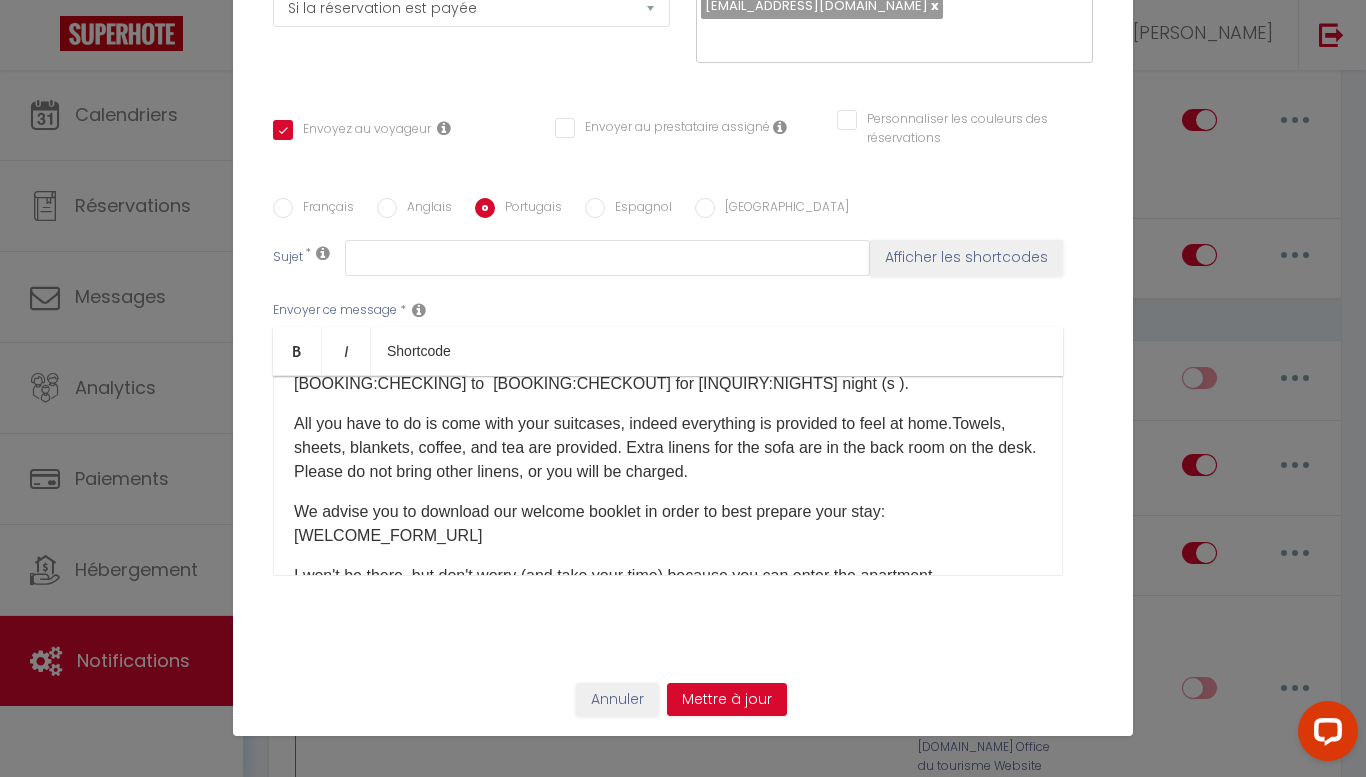 scroll, scrollTop: 0, scrollLeft: 0, axis: both 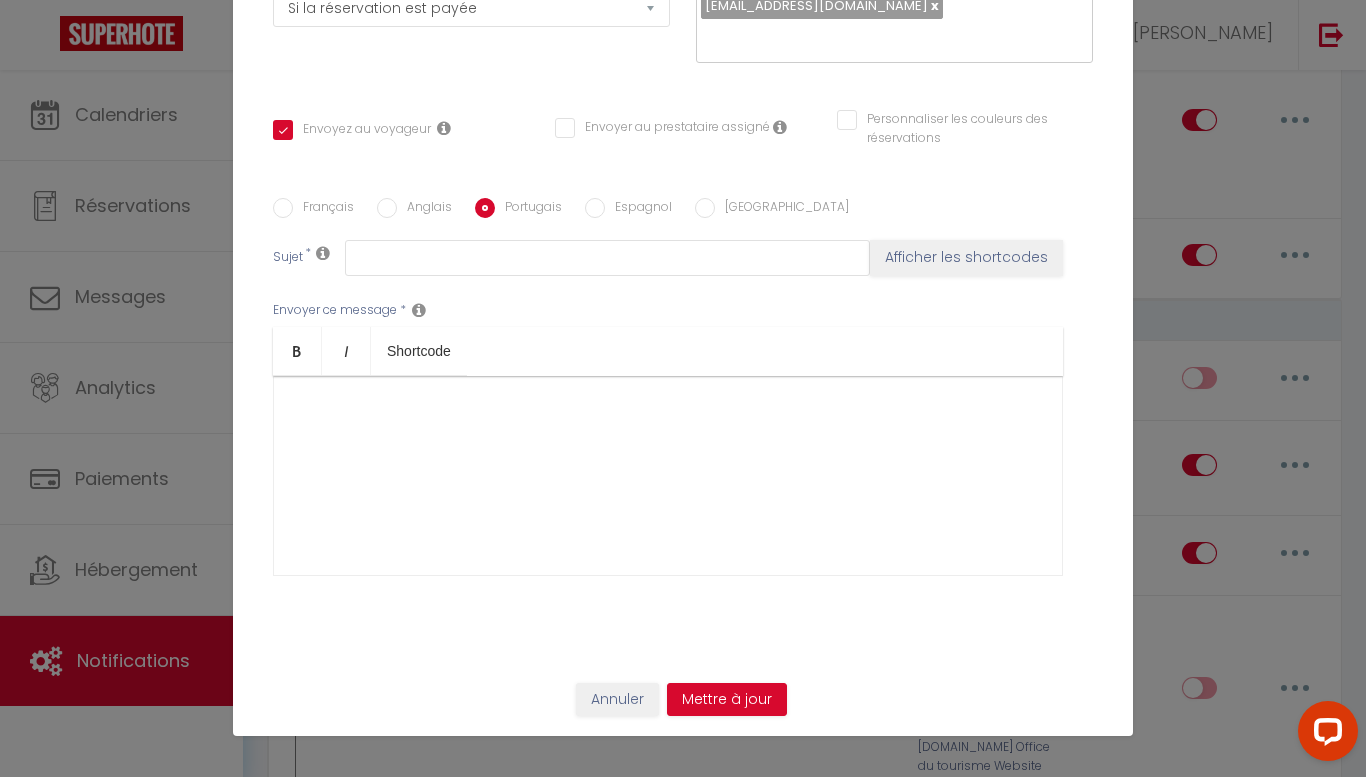 click on "Espagnol" at bounding box center [595, 208] 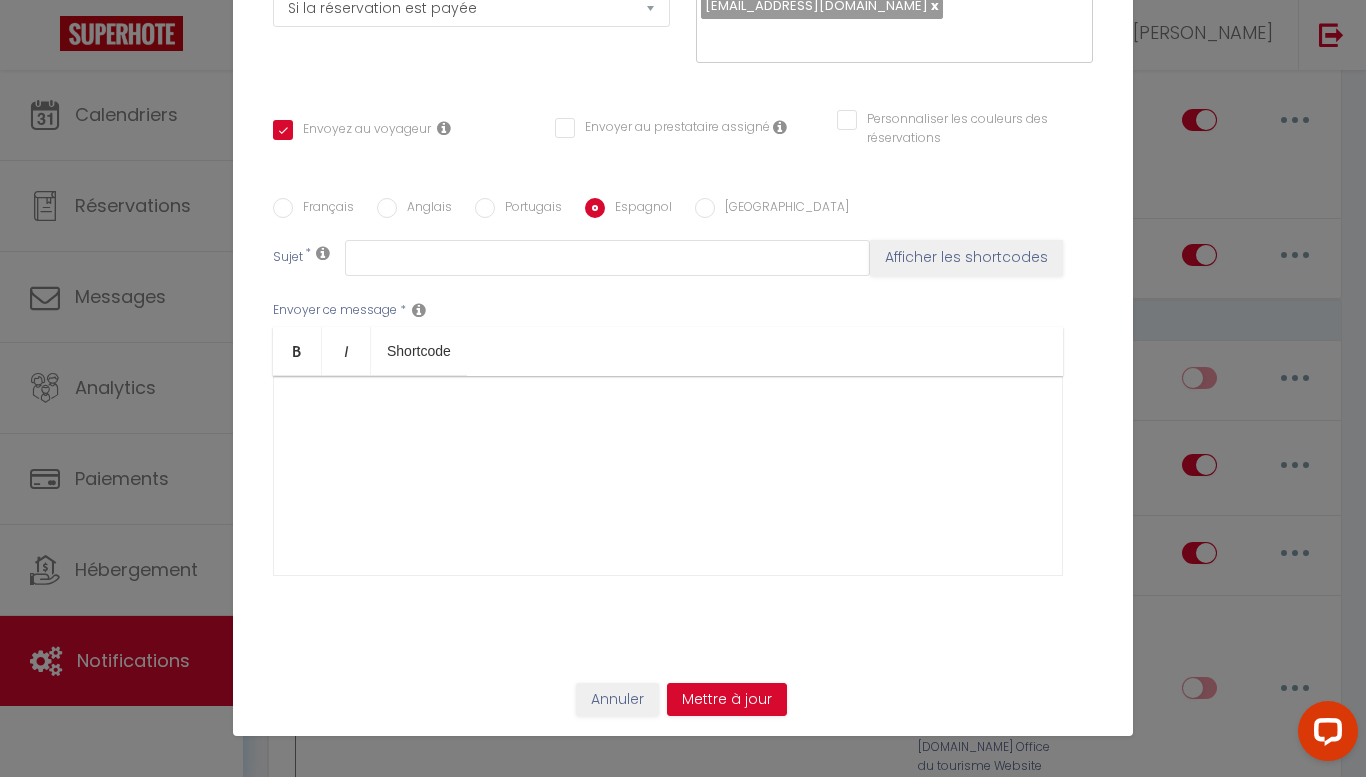 checkbox on "true" 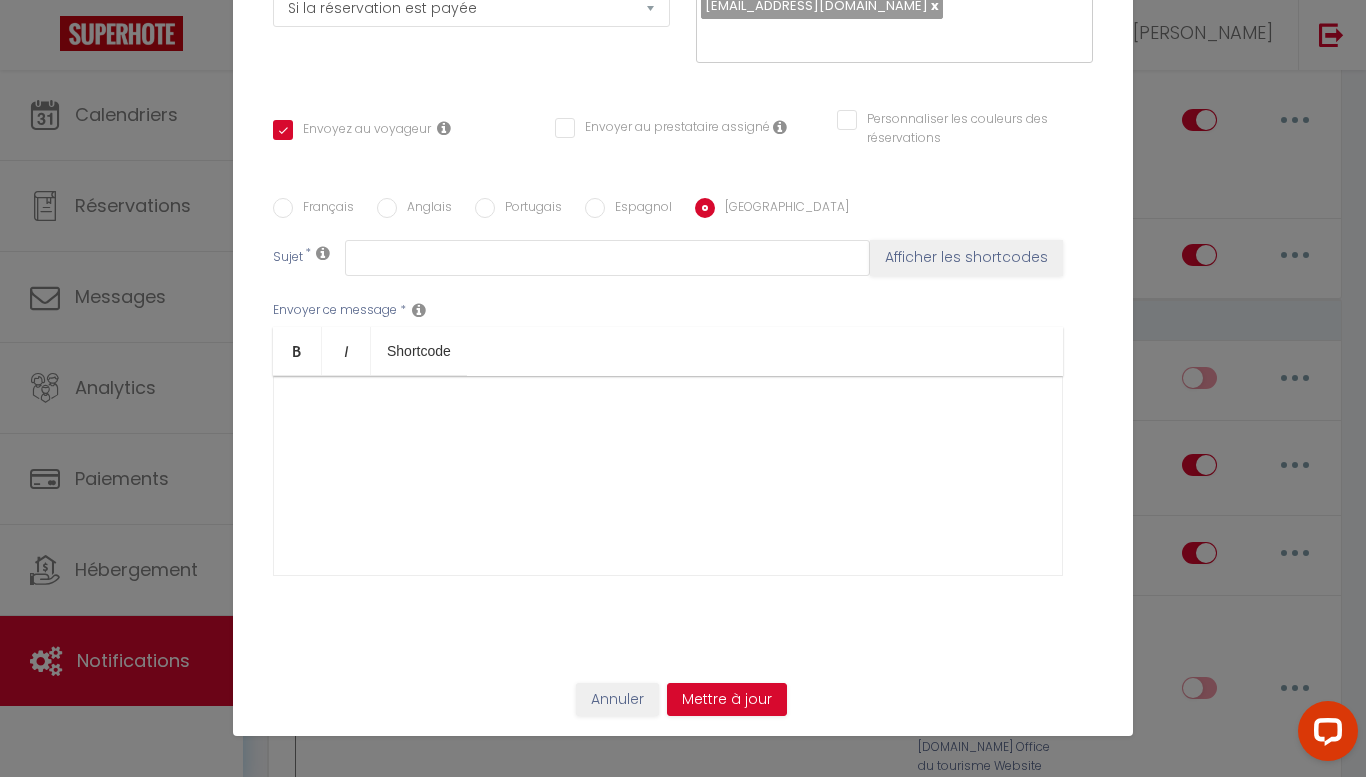 checkbox on "true" 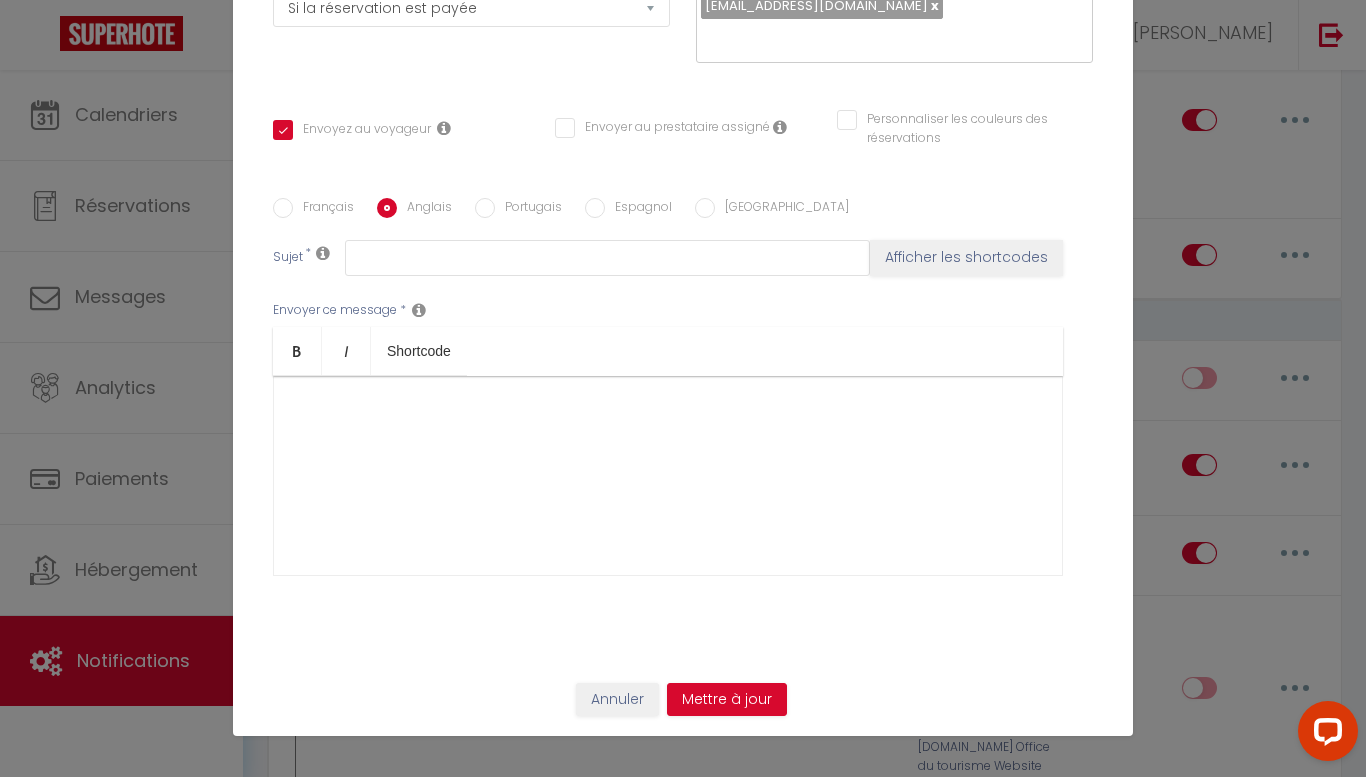 checkbox on "true" 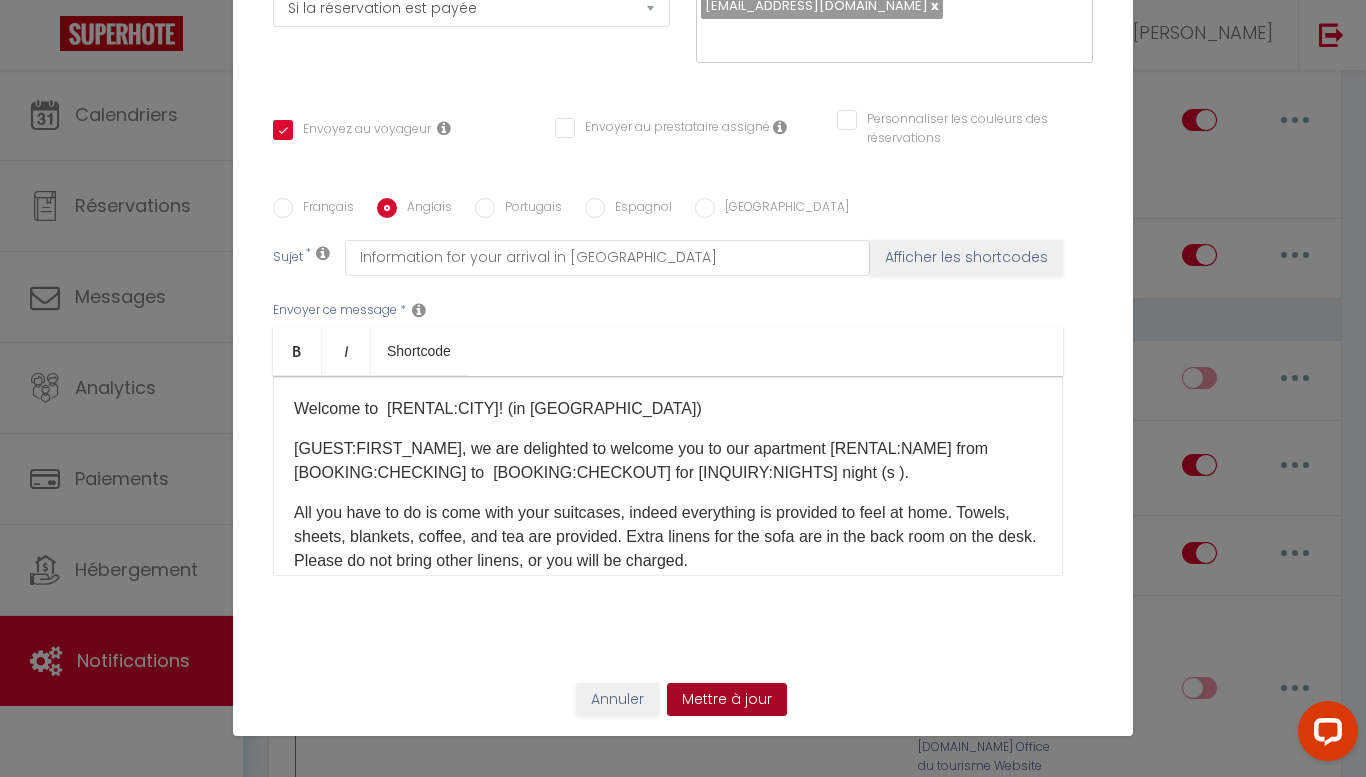 click on "Mettre à jour" at bounding box center [727, 700] 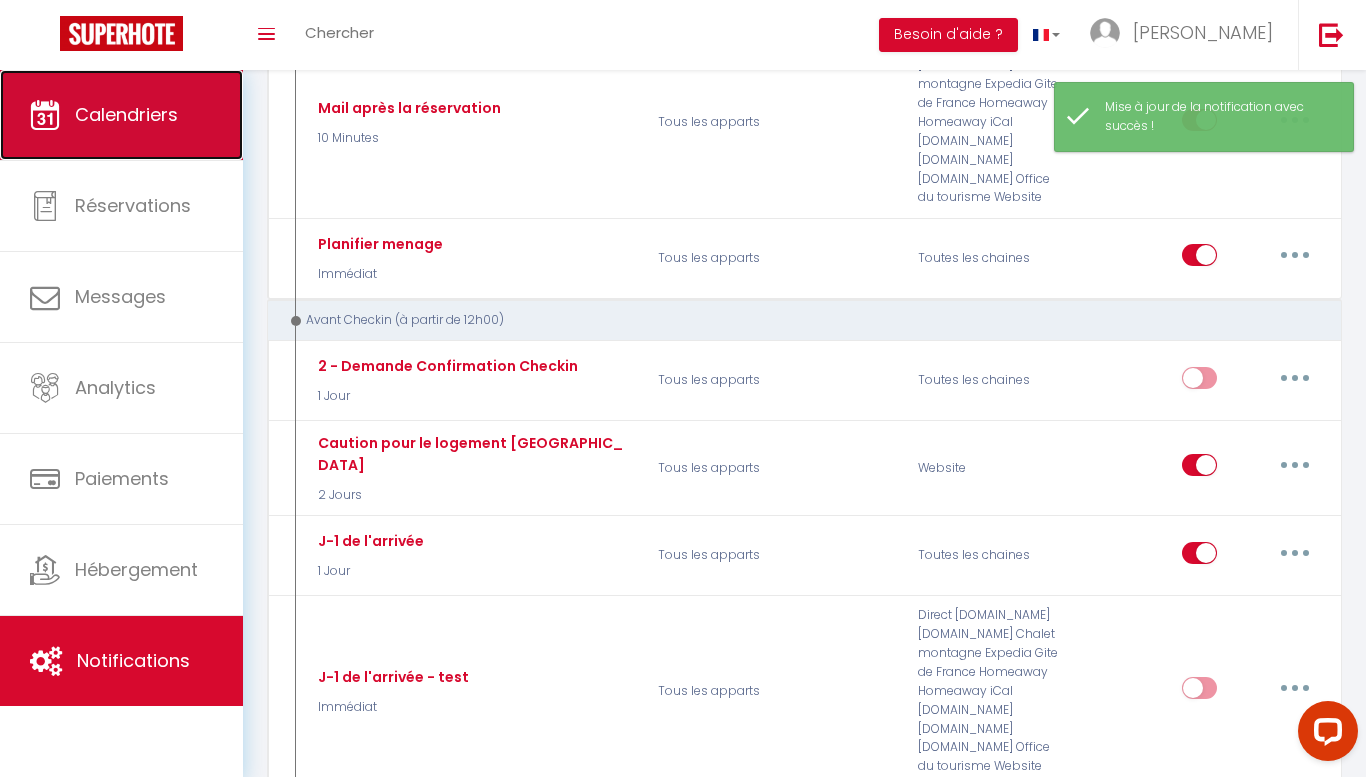 click on "Calendriers" at bounding box center [121, 115] 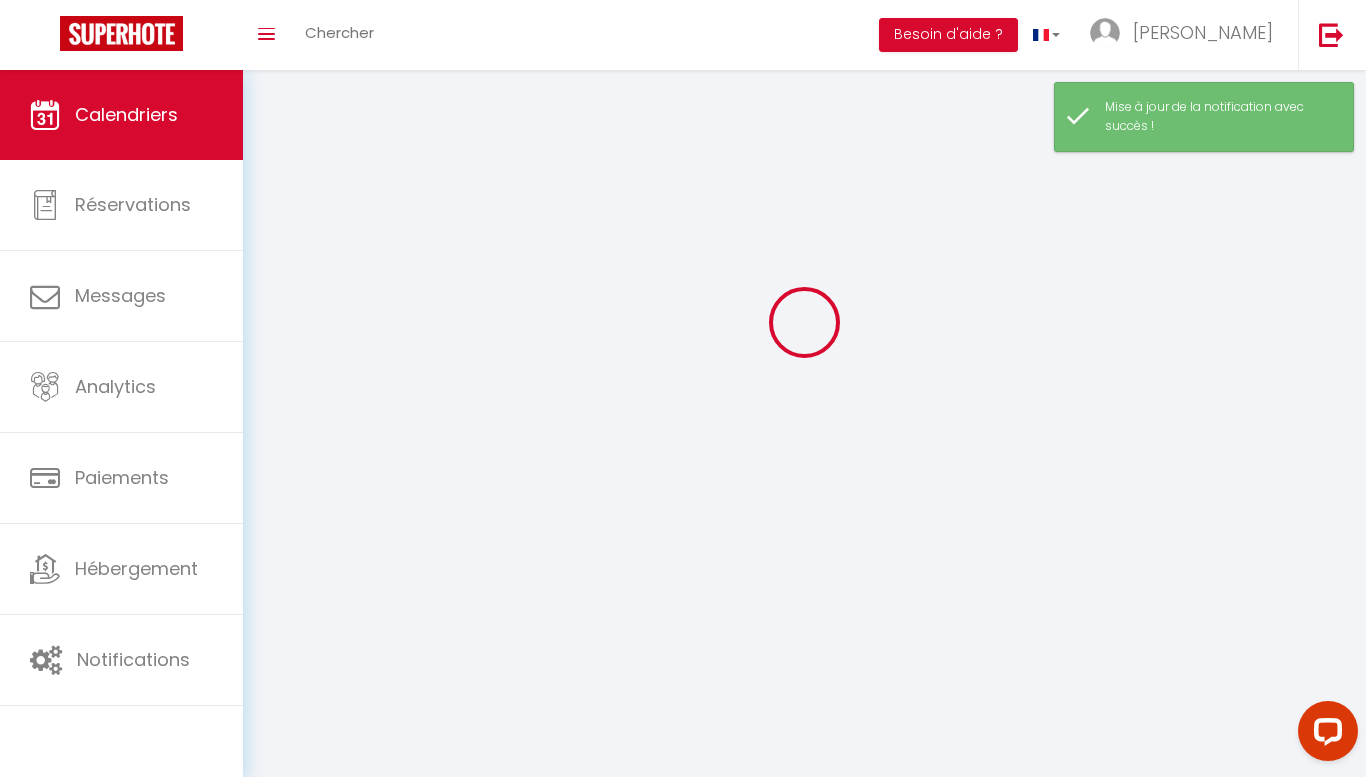scroll, scrollTop: 0, scrollLeft: 0, axis: both 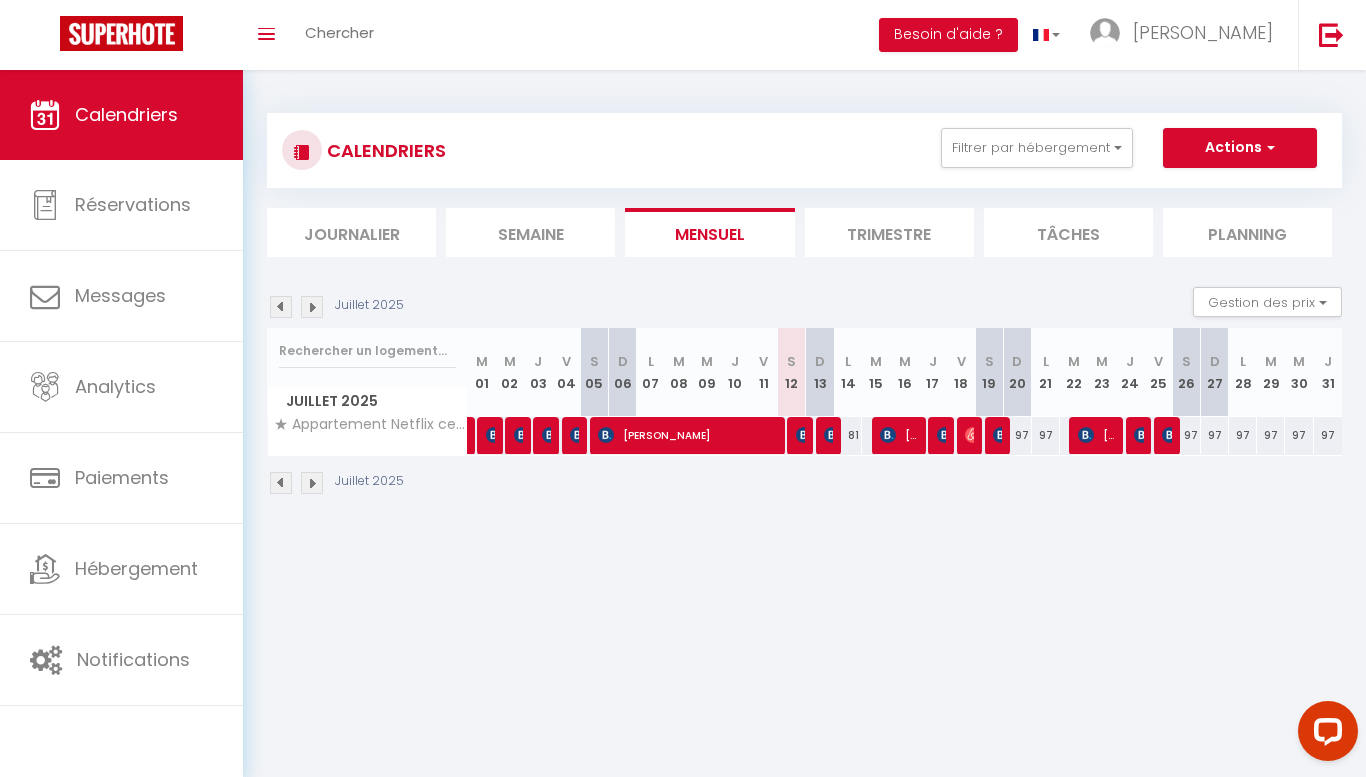 click on "81" at bounding box center (848, 435) 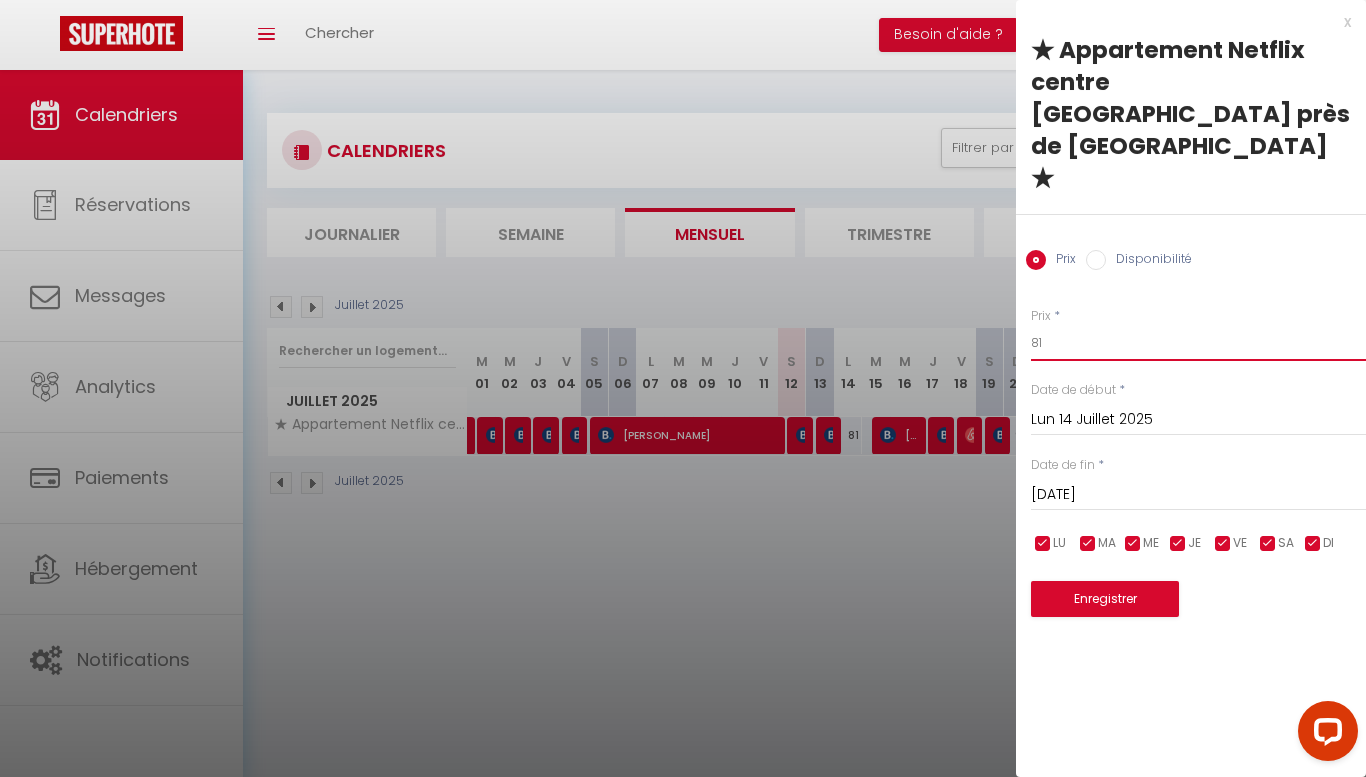 drag, startPoint x: 1057, startPoint y: 285, endPoint x: 1008, endPoint y: 280, distance: 49.25444 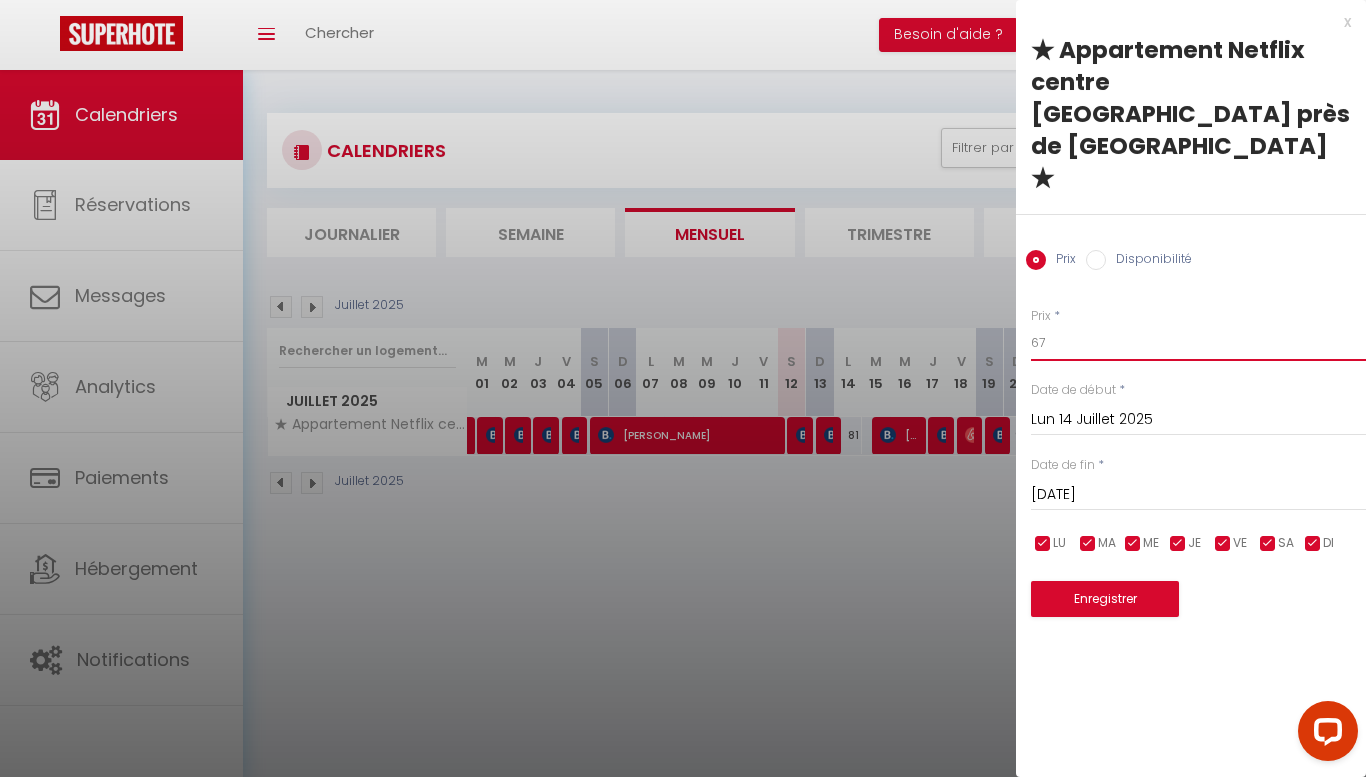 type on "67" 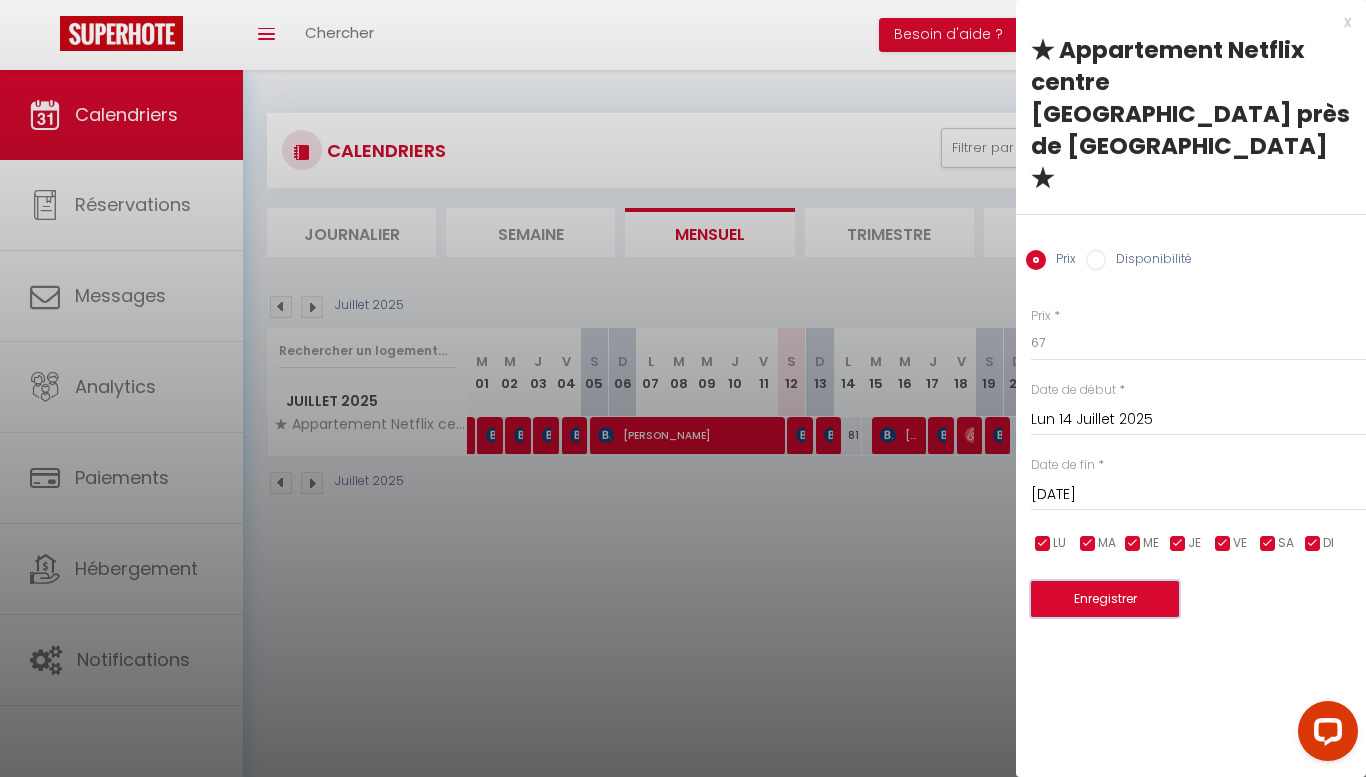 click on "Enregistrer" at bounding box center (1105, 599) 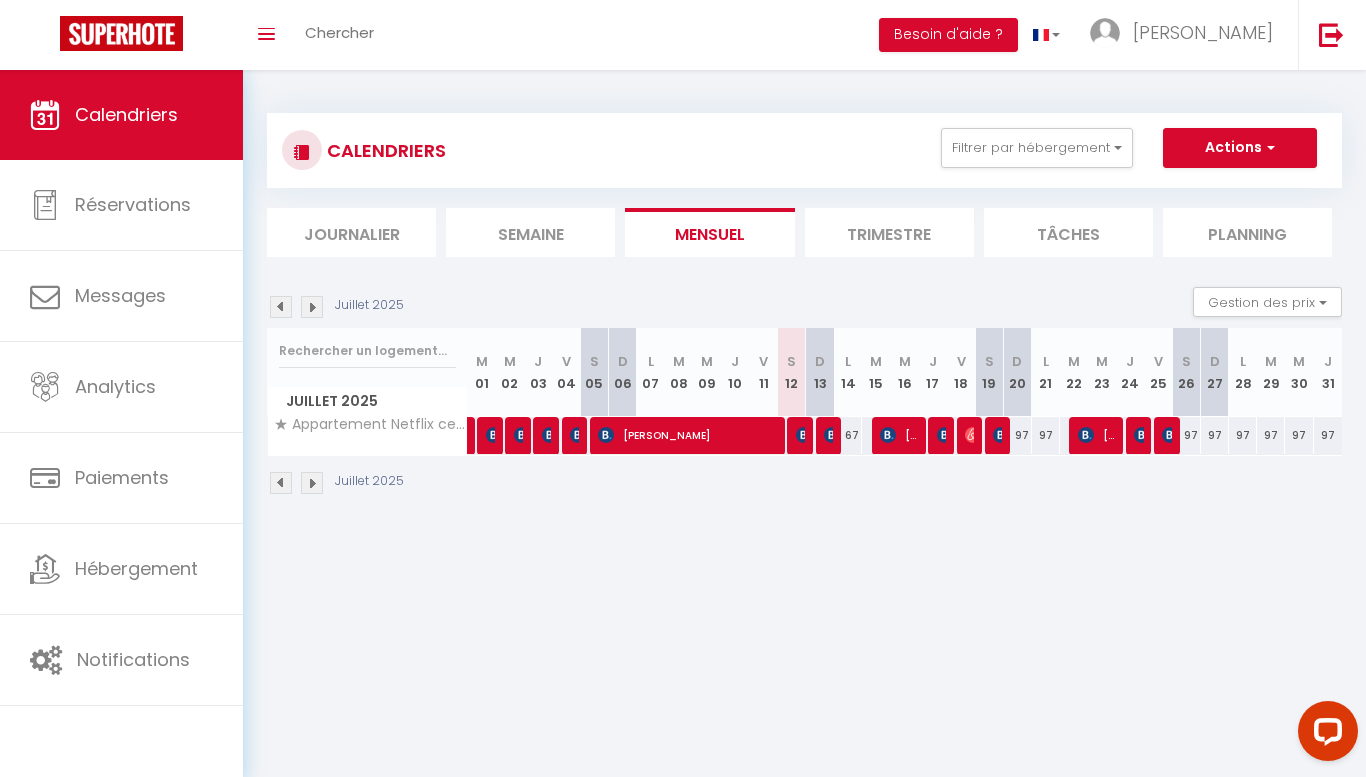 click on "97" at bounding box center [1017, 435] 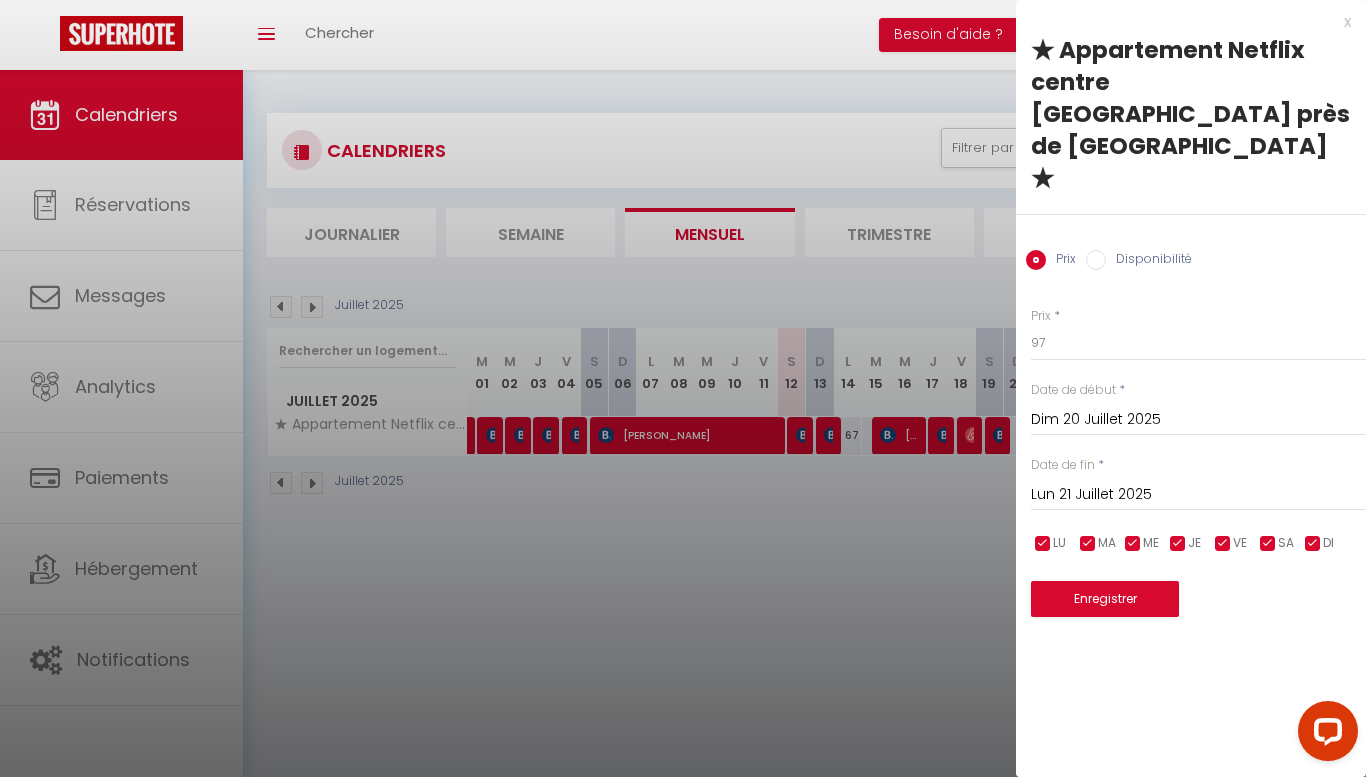 click on "Lun 21 Juillet 2025" at bounding box center [1198, 495] 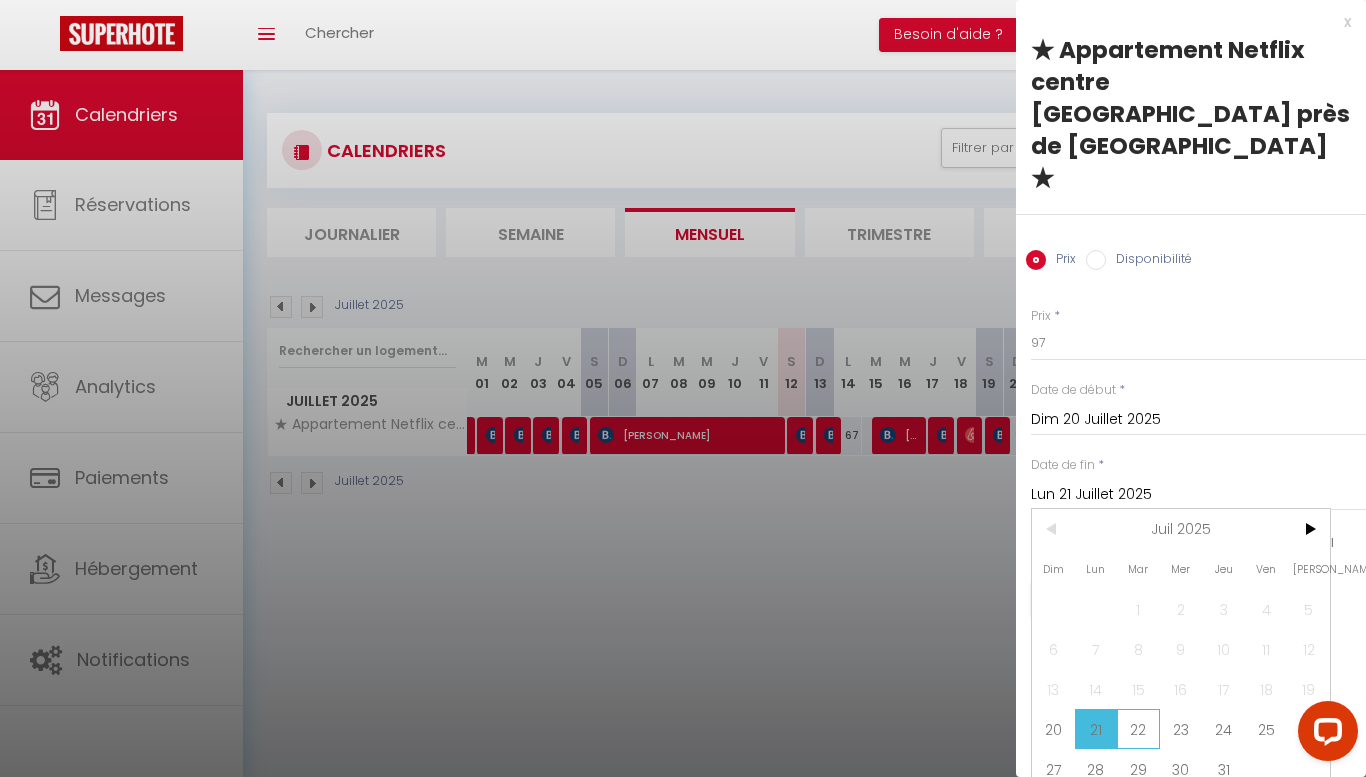 click on "22" at bounding box center [1138, 729] 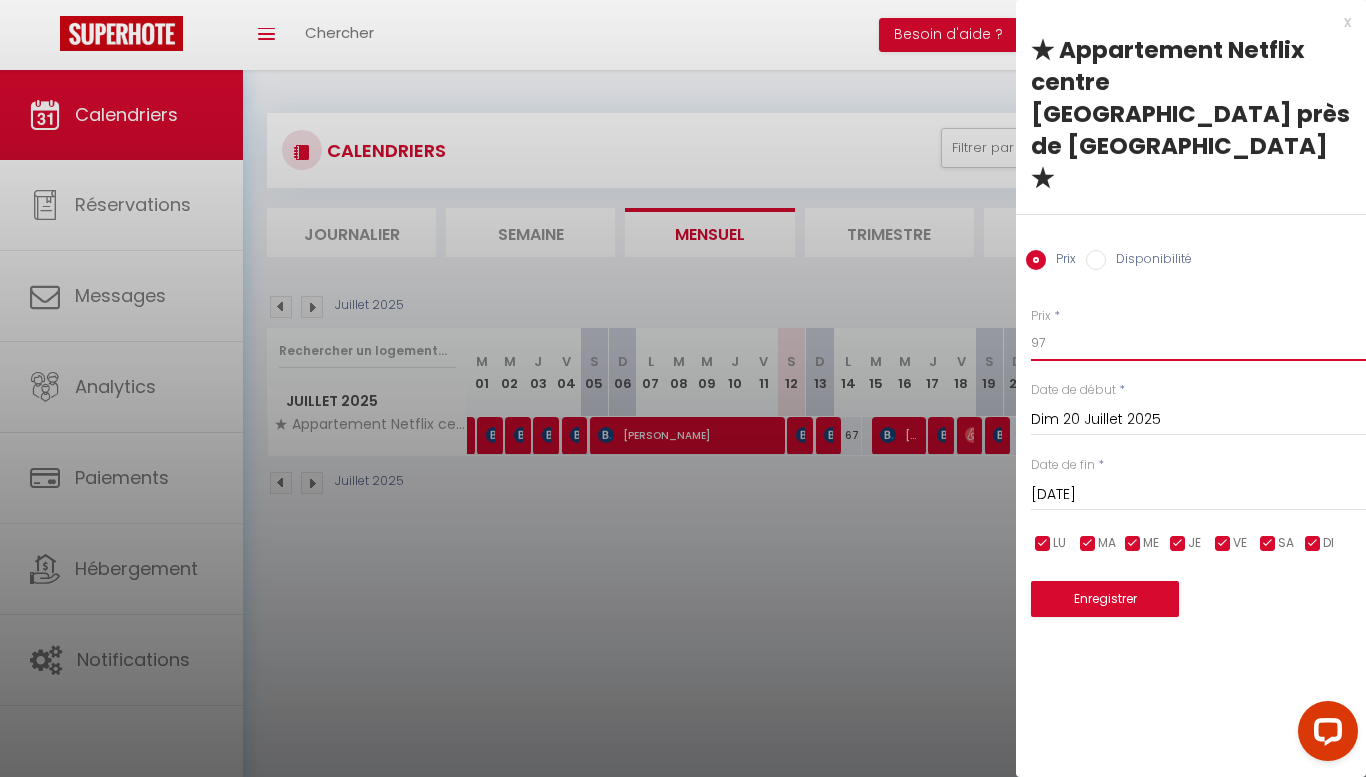 drag, startPoint x: 1058, startPoint y: 283, endPoint x: 1002, endPoint y: 276, distance: 56.435802 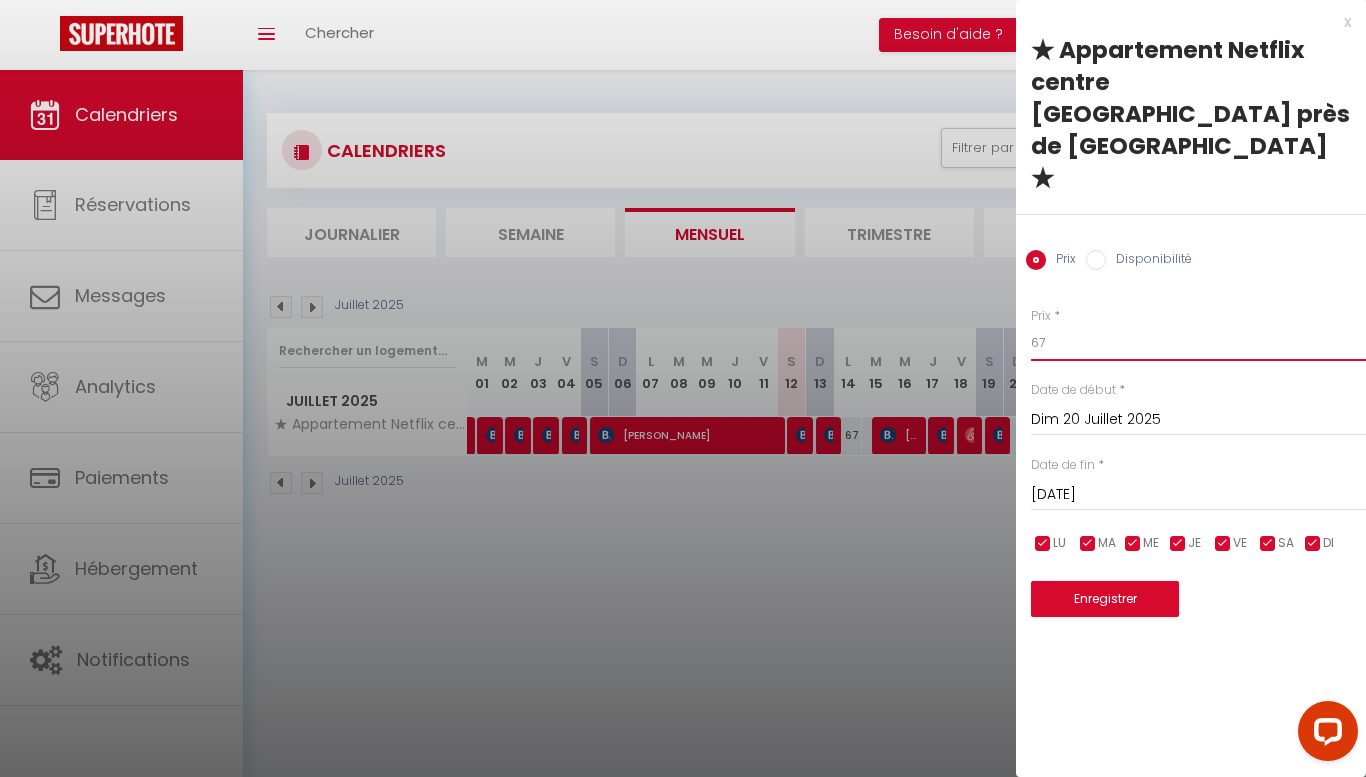 type on "67" 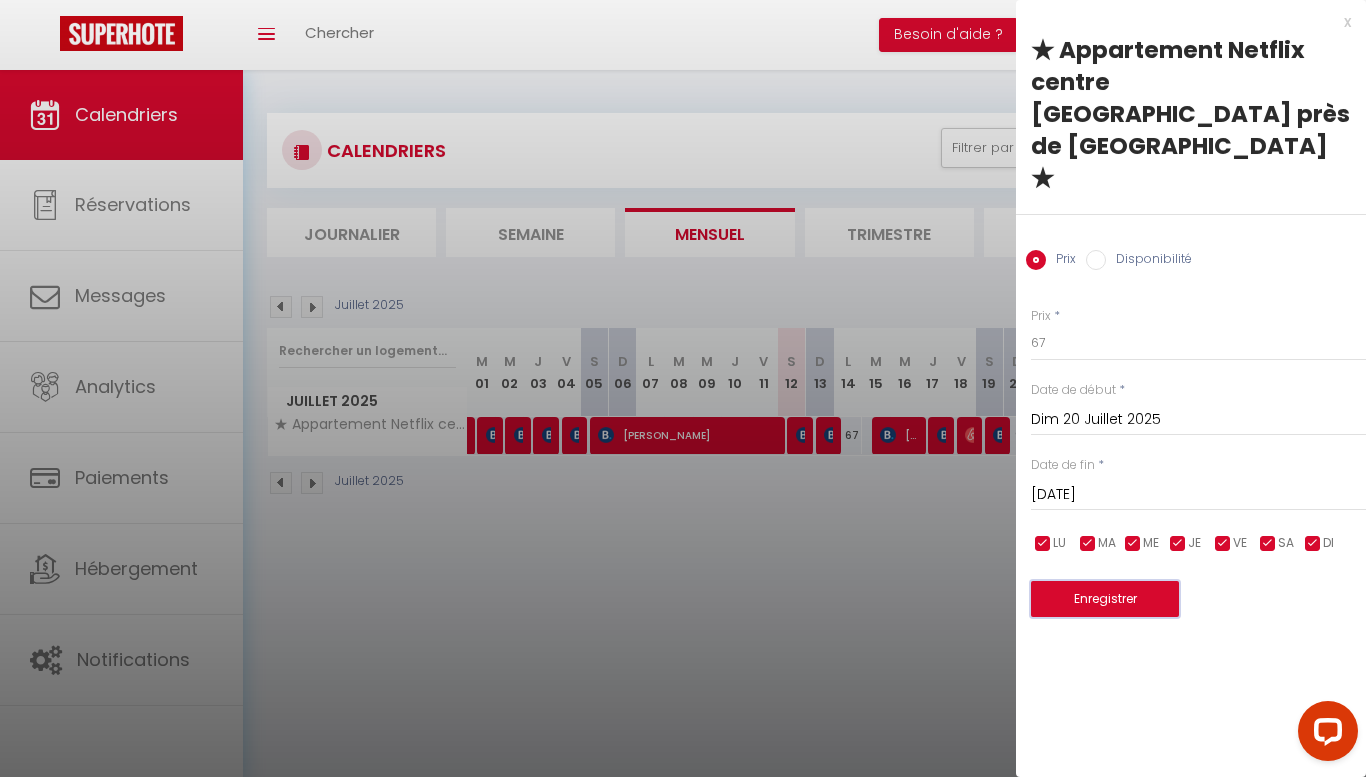 click on "Enregistrer" at bounding box center [1105, 599] 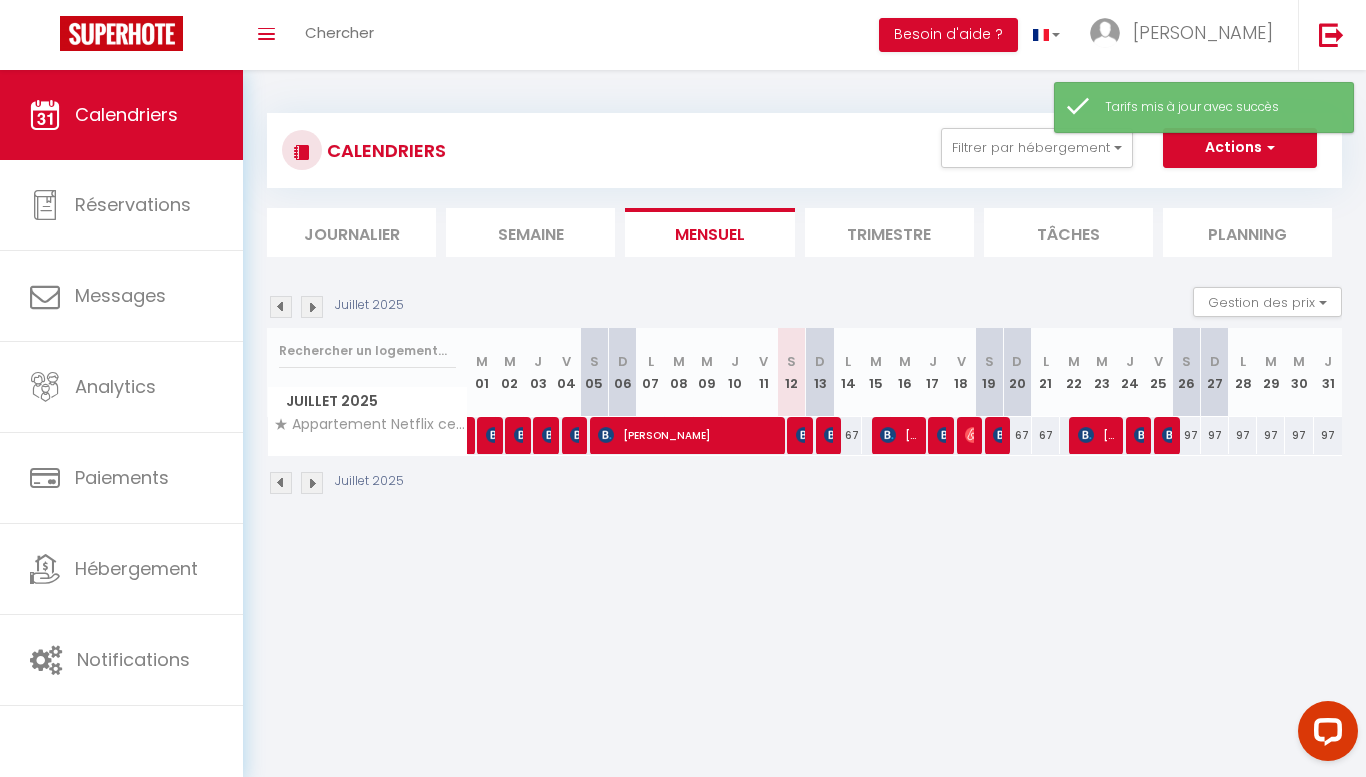 click on "97" at bounding box center (1187, 435) 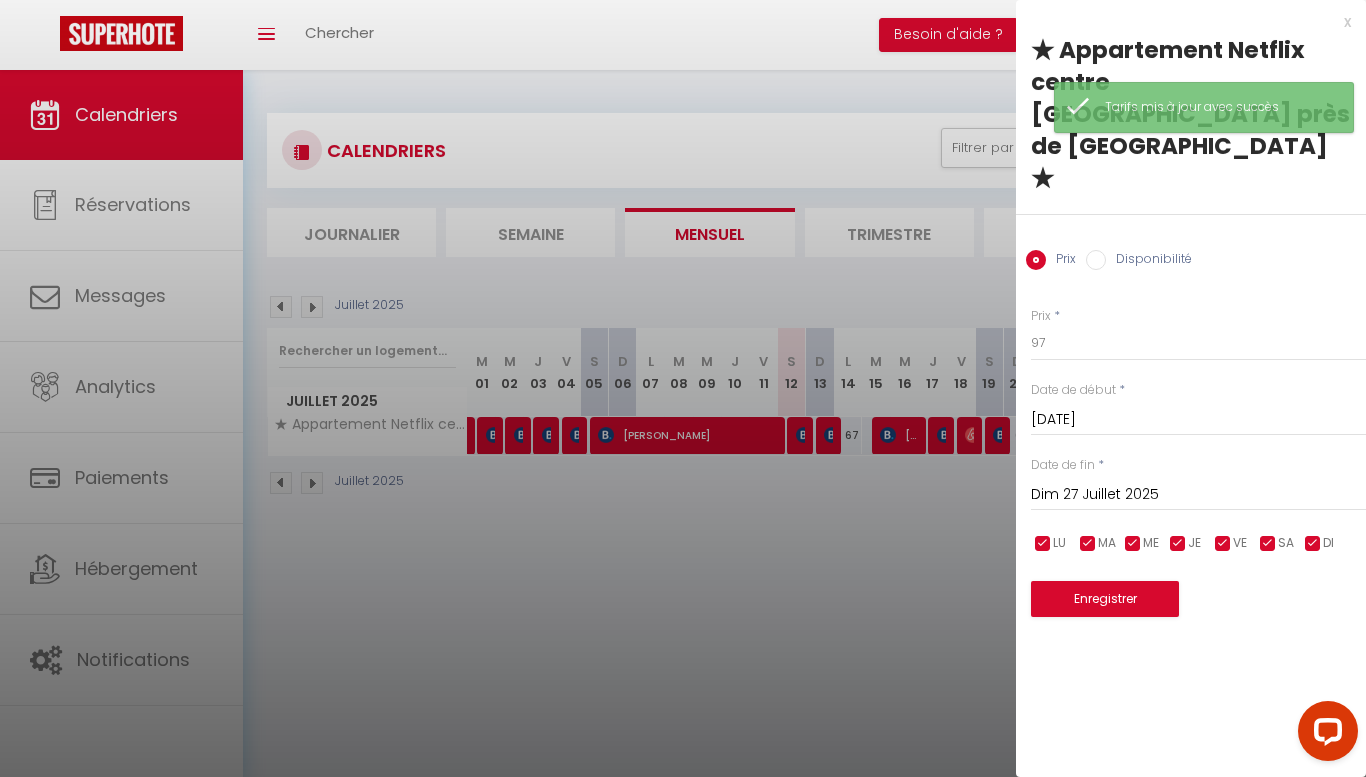 click on "Dim 27 Juillet 2025" at bounding box center [1198, 495] 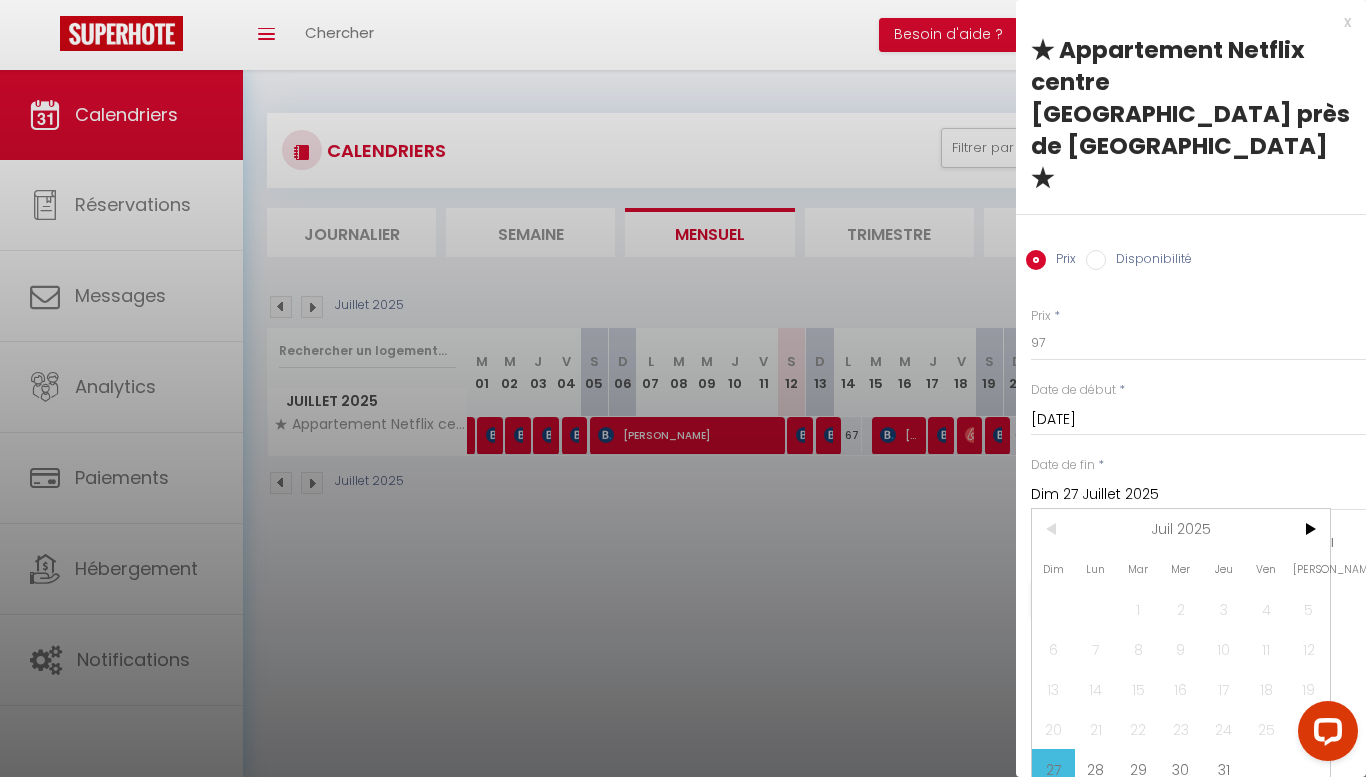 click on "31" at bounding box center [1223, 769] 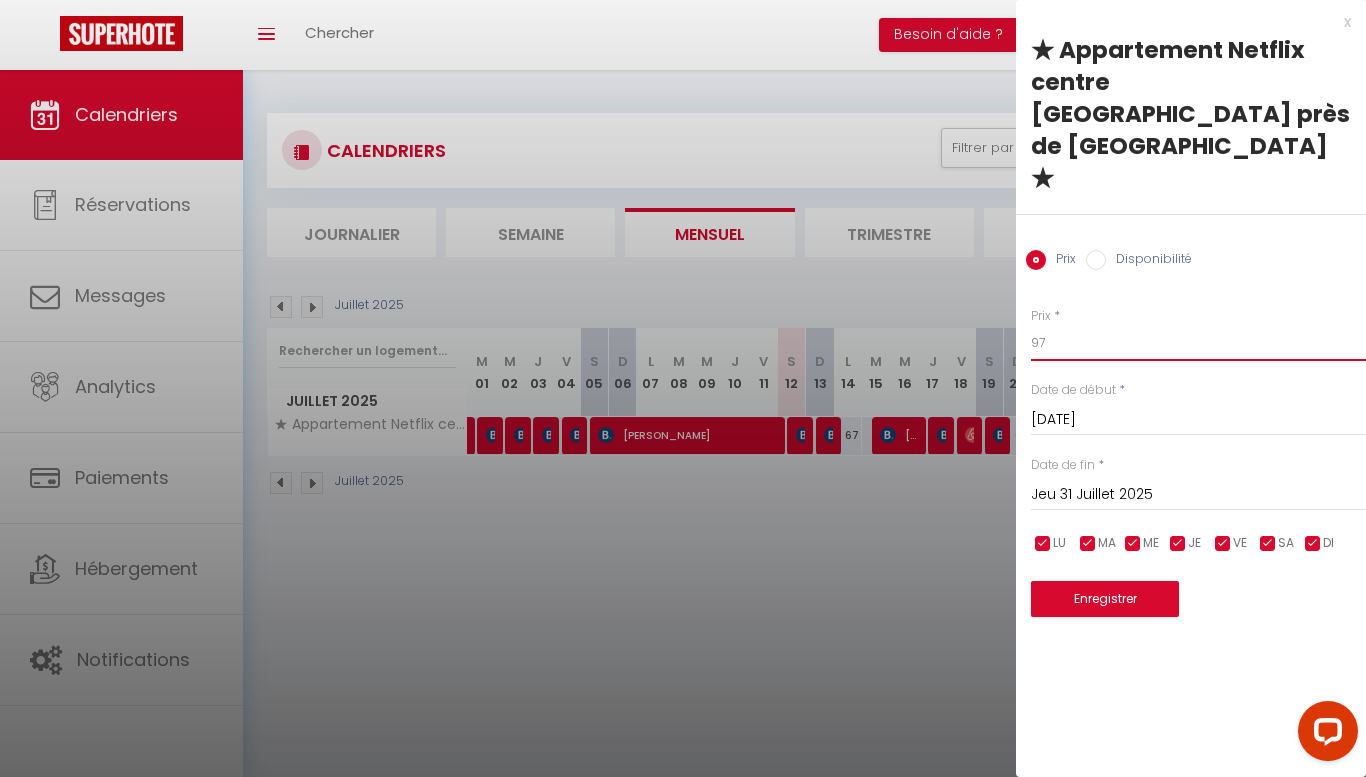 drag, startPoint x: 1062, startPoint y: 285, endPoint x: 1013, endPoint y: 276, distance: 49.819675 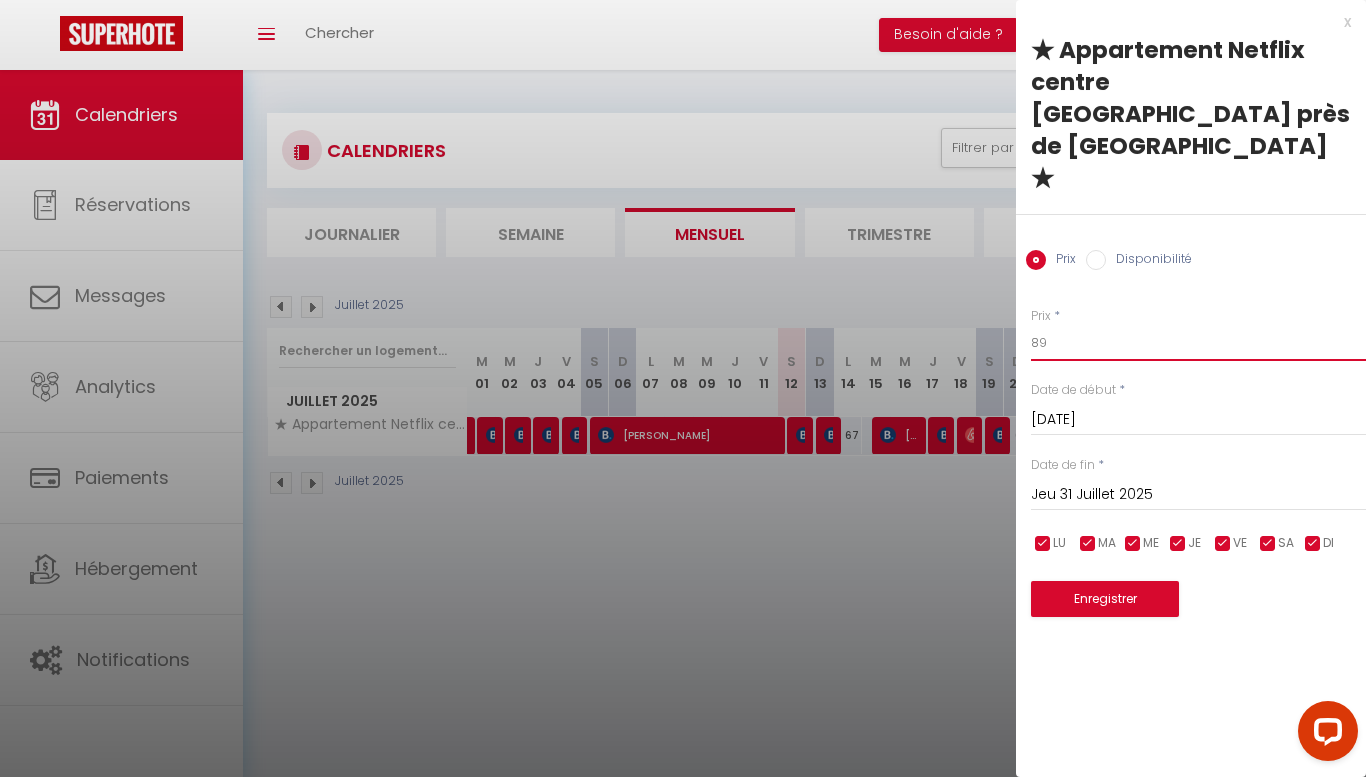 type on "89" 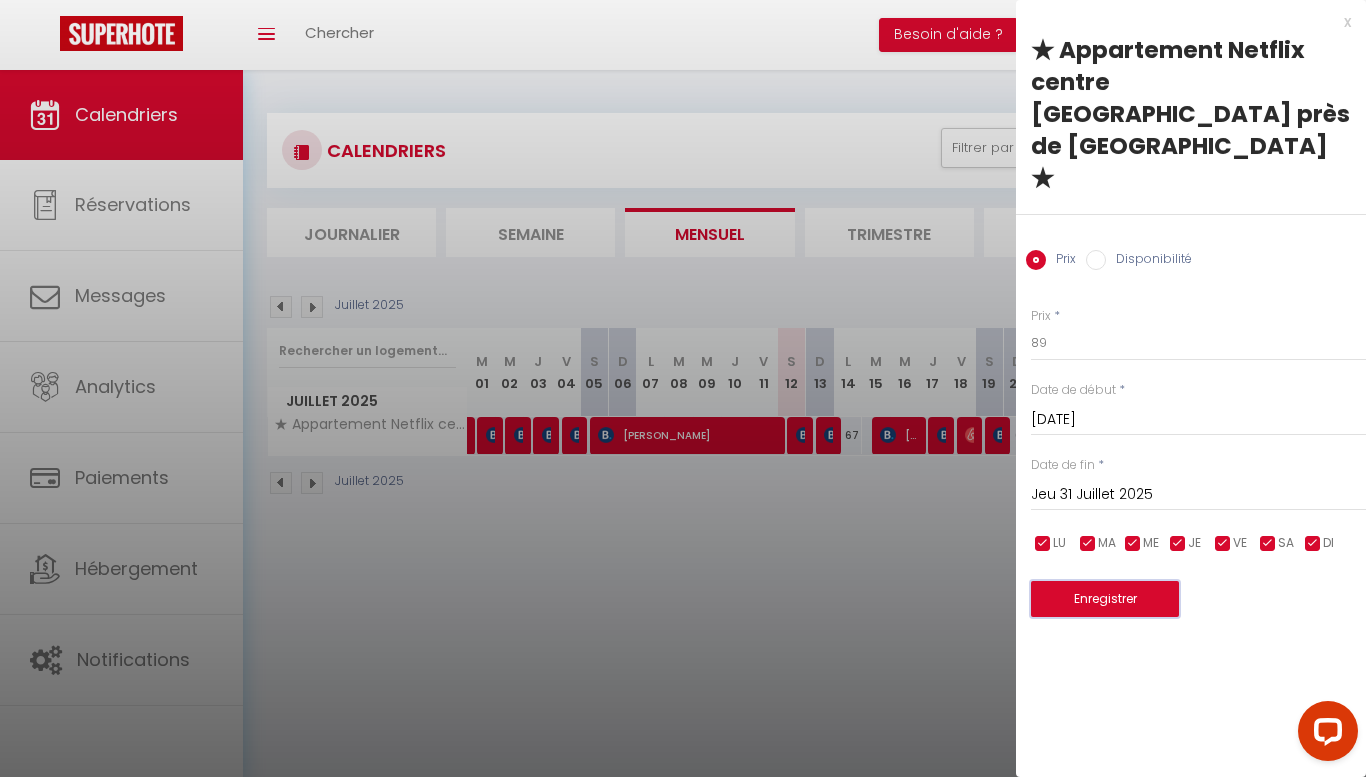 click on "Enregistrer" at bounding box center (1105, 599) 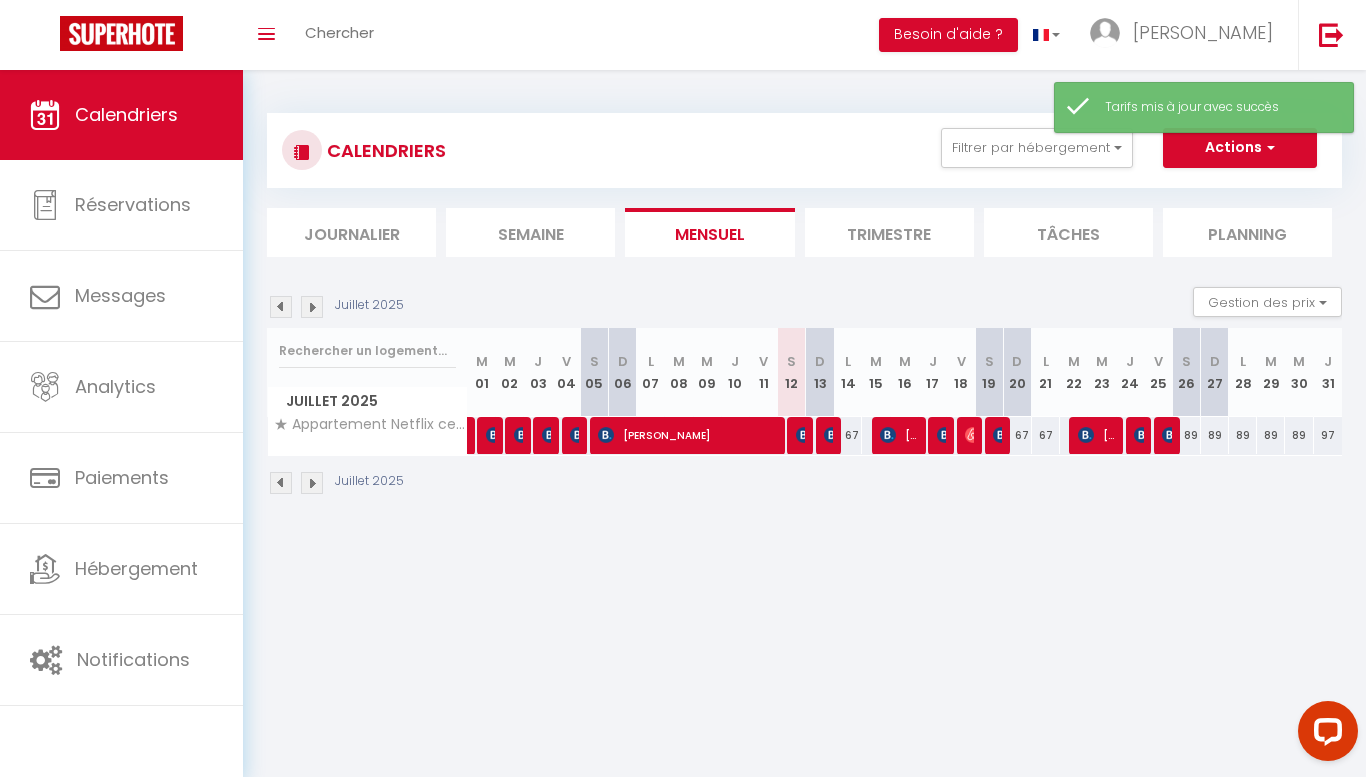 click at bounding box center [312, 307] 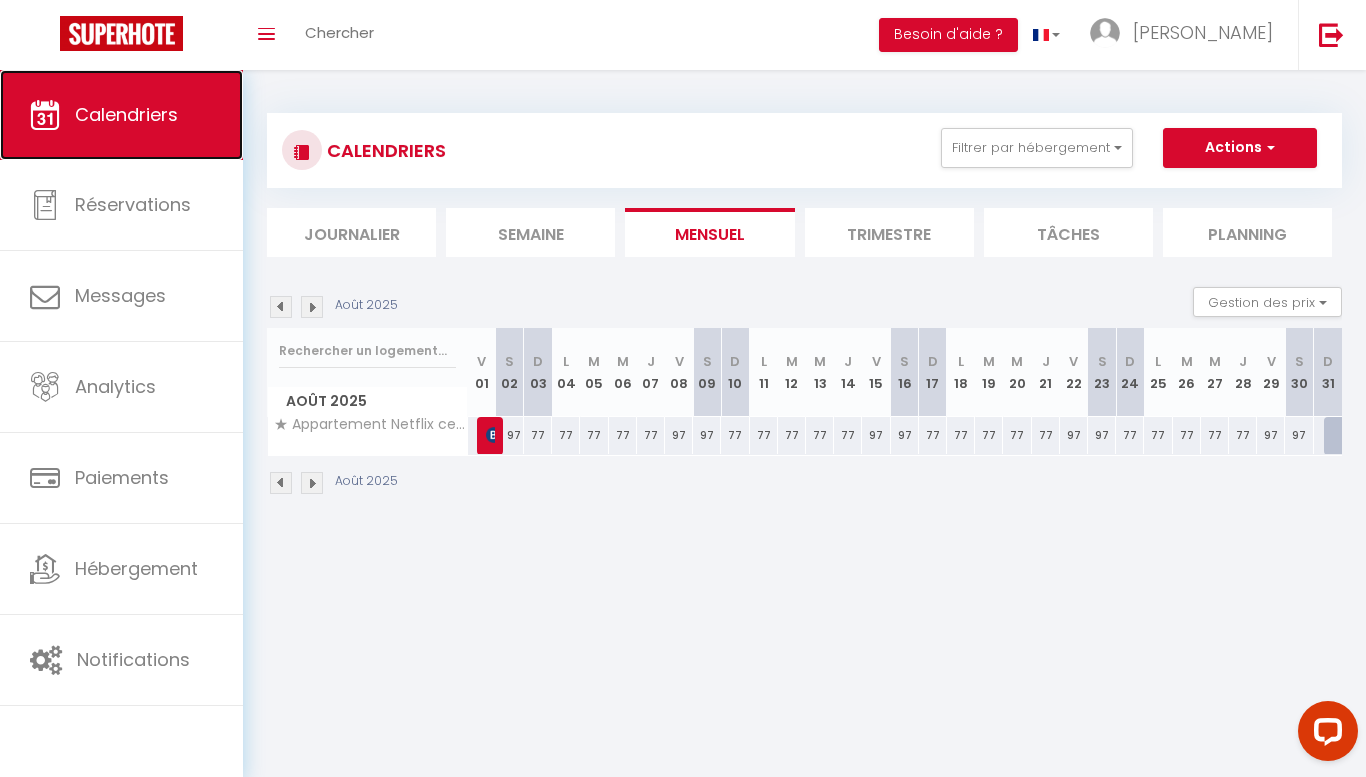 click on "Calendriers" at bounding box center (121, 115) 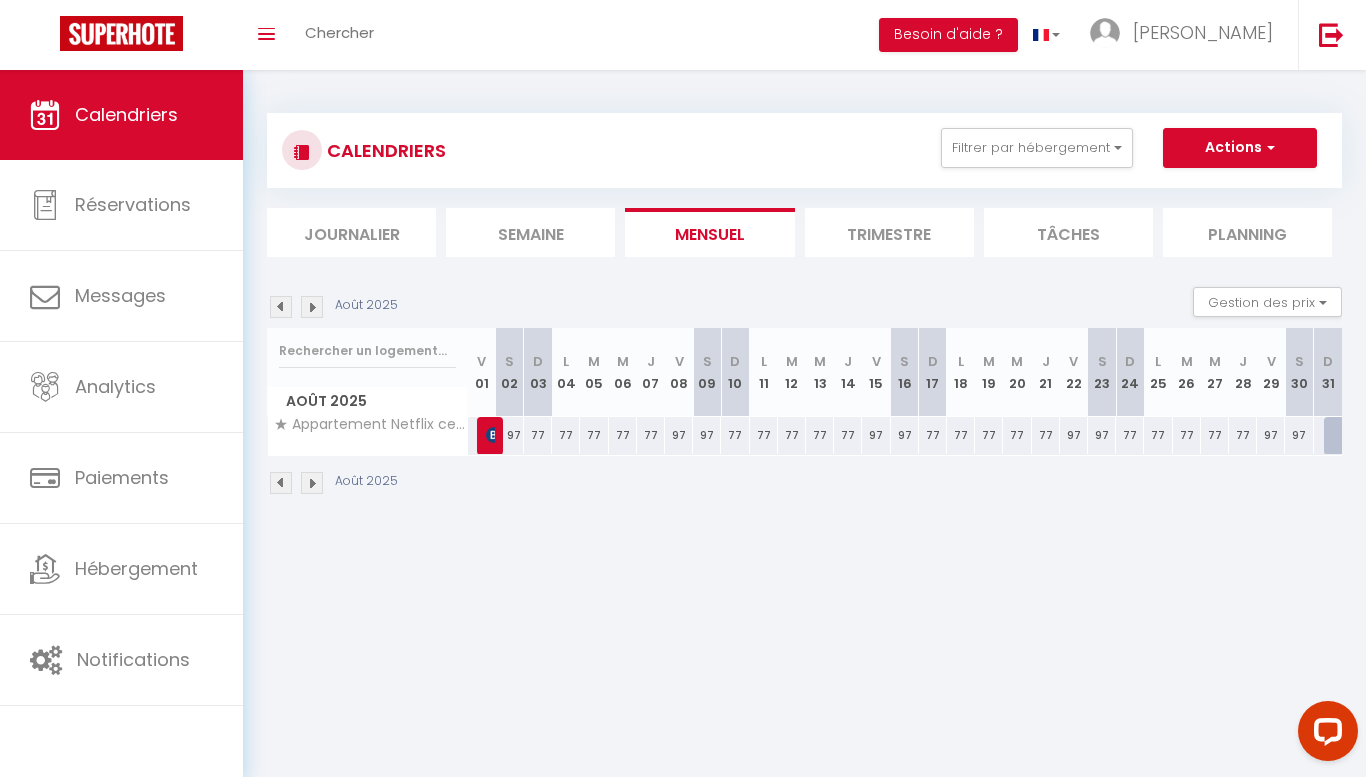 click at bounding box center [312, 307] 